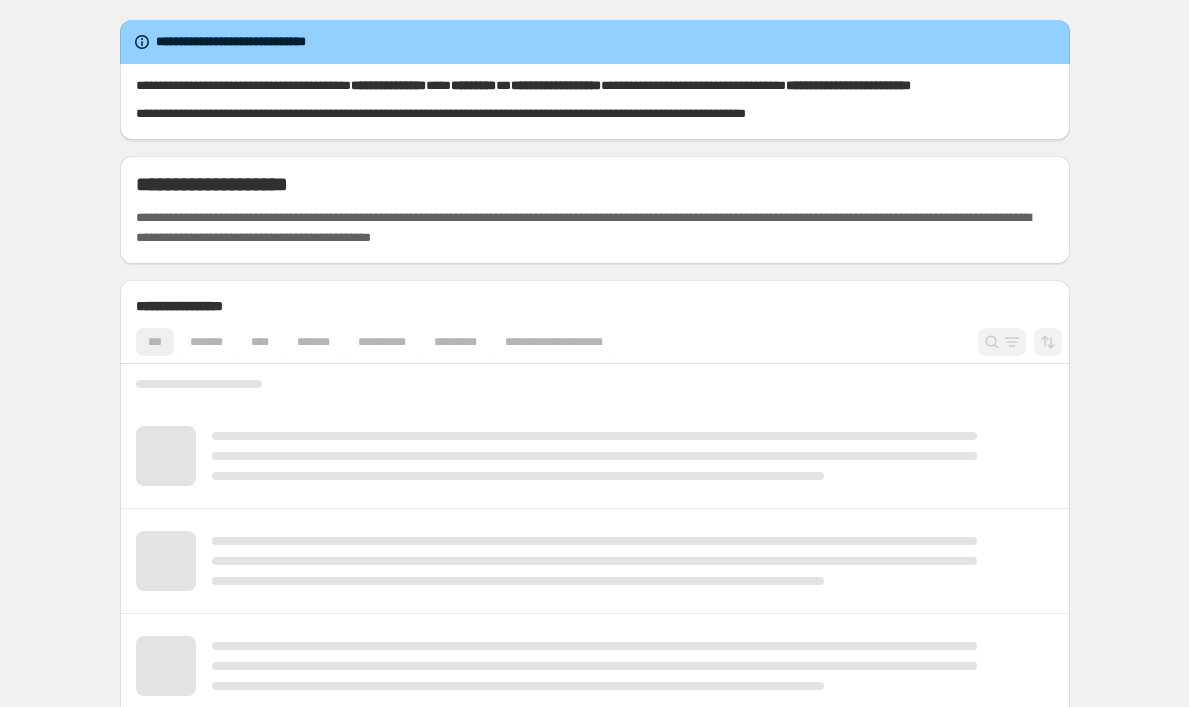 scroll, scrollTop: 0, scrollLeft: 0, axis: both 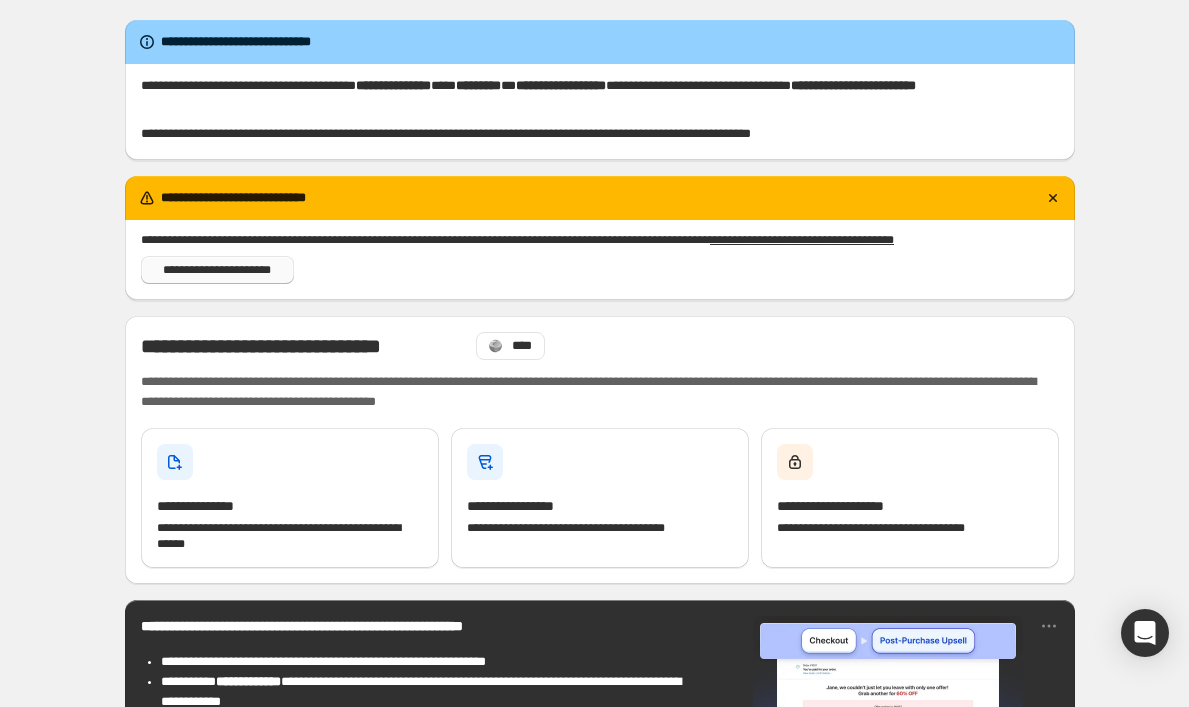 click on "**********" at bounding box center [217, 270] 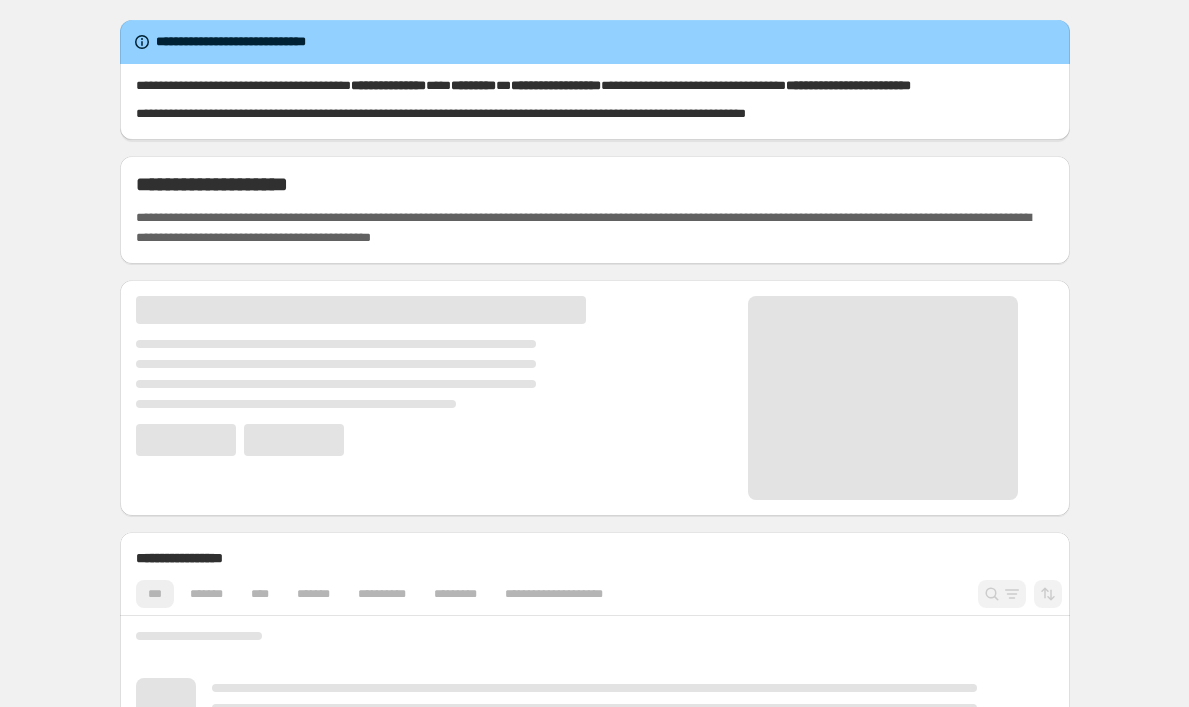 scroll, scrollTop: 0, scrollLeft: 0, axis: both 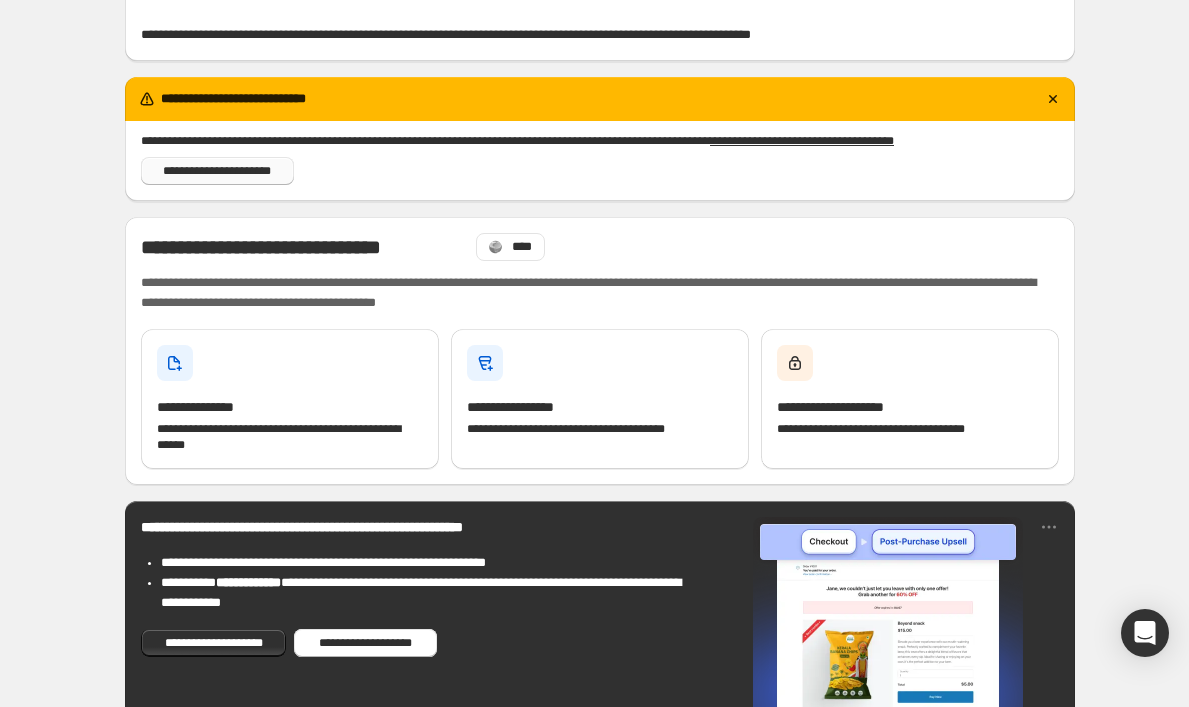click on "**********" at bounding box center (217, 171) 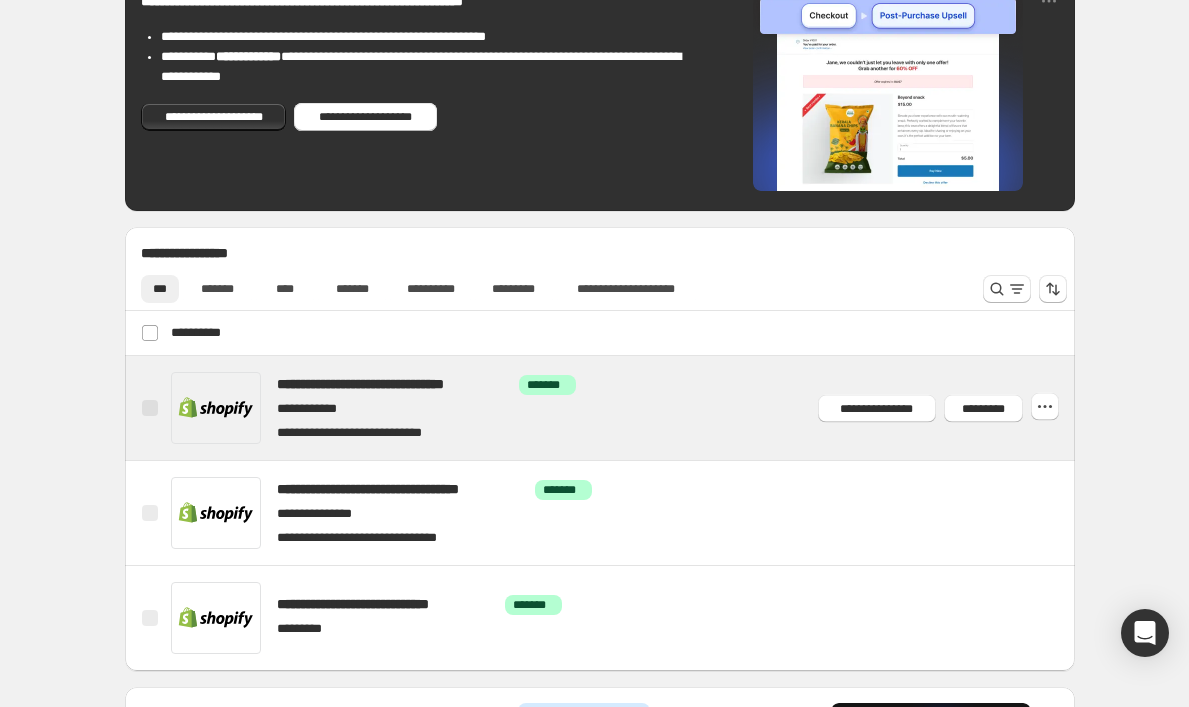 scroll, scrollTop: 520, scrollLeft: 0, axis: vertical 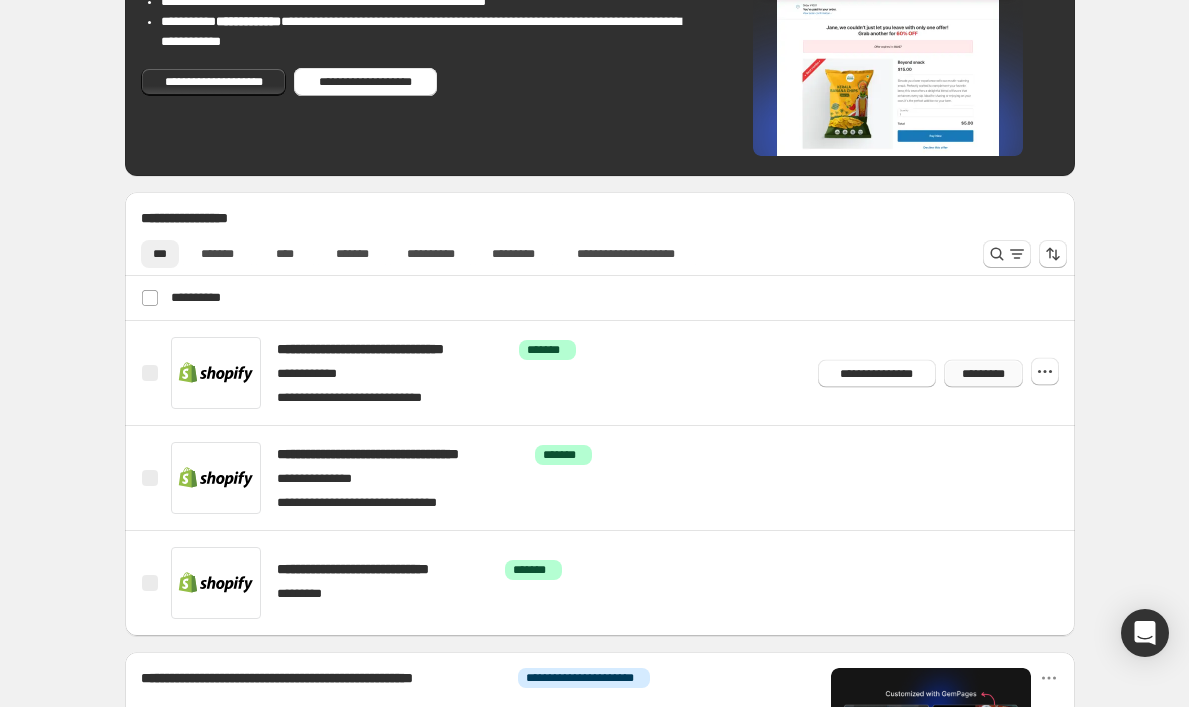 click on "*********" at bounding box center [983, 373] 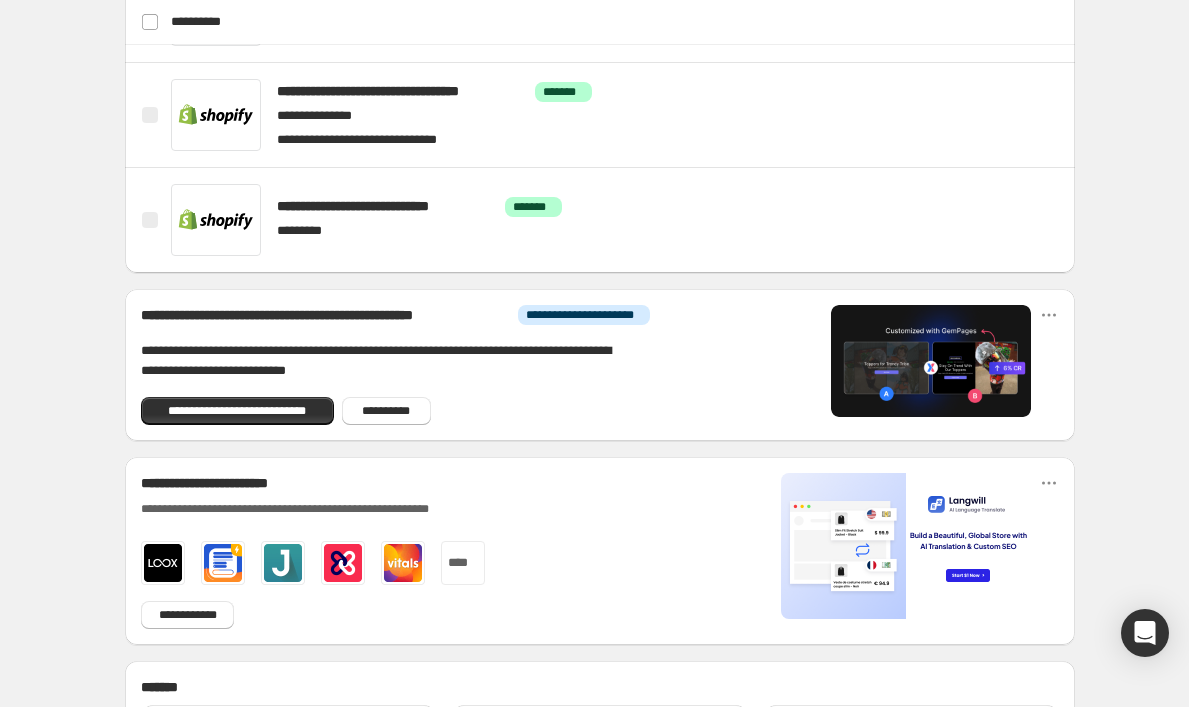 scroll, scrollTop: 1057, scrollLeft: 0, axis: vertical 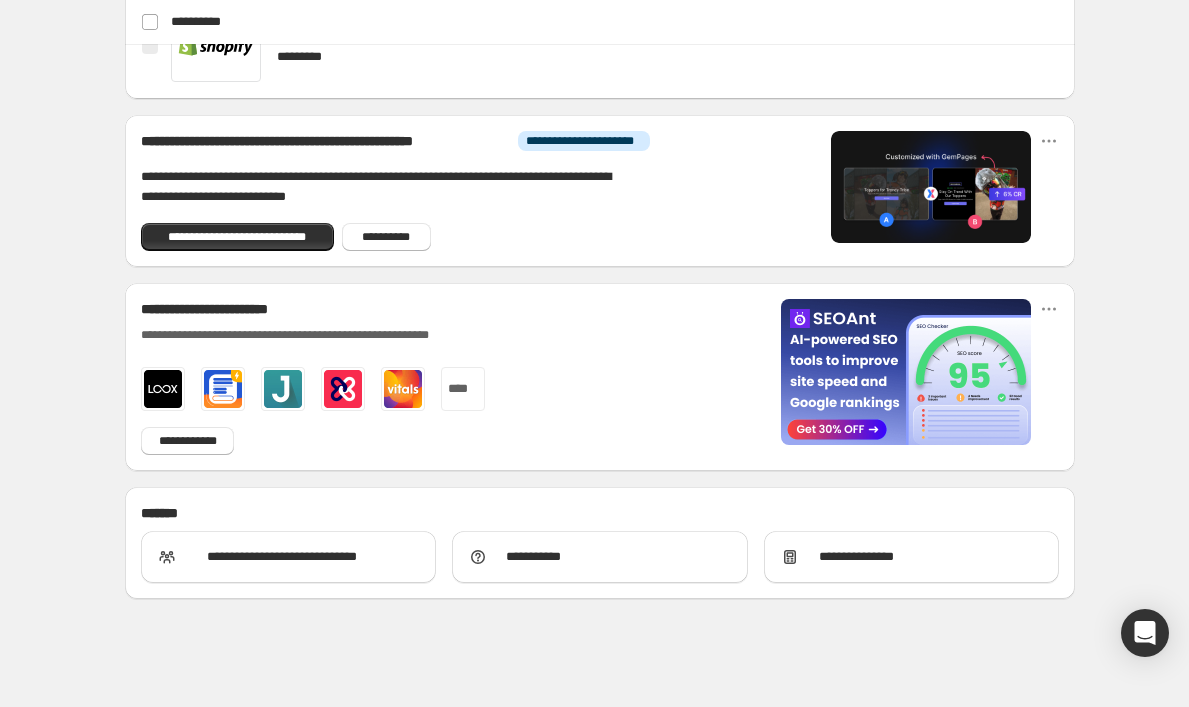 click at bounding box center (223, 389) 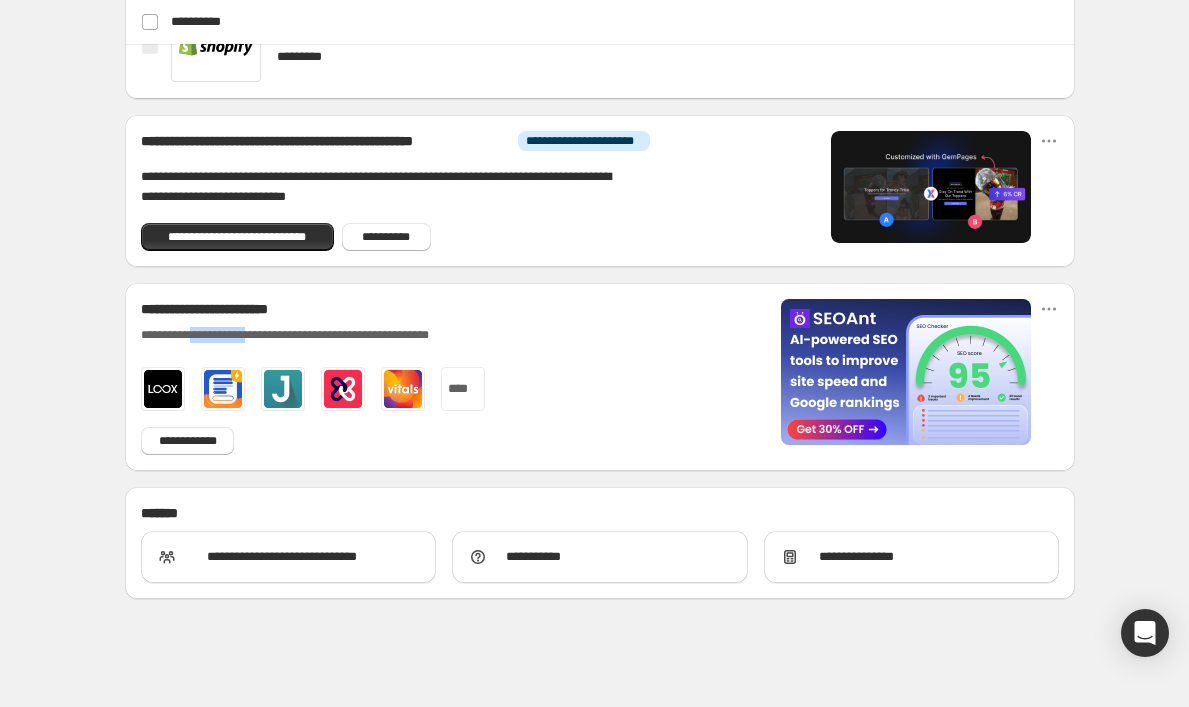 drag, startPoint x: 203, startPoint y: 339, endPoint x: 260, endPoint y: 340, distance: 57.00877 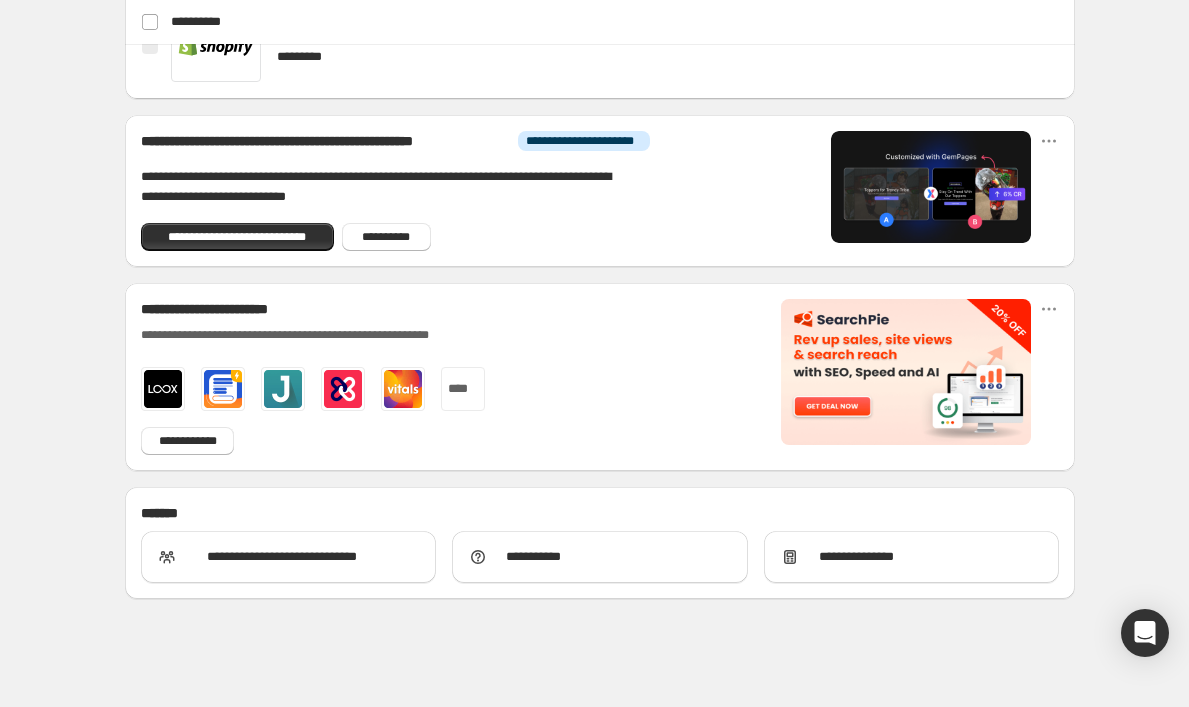 click on "**********" at bounding box center (313, 309) 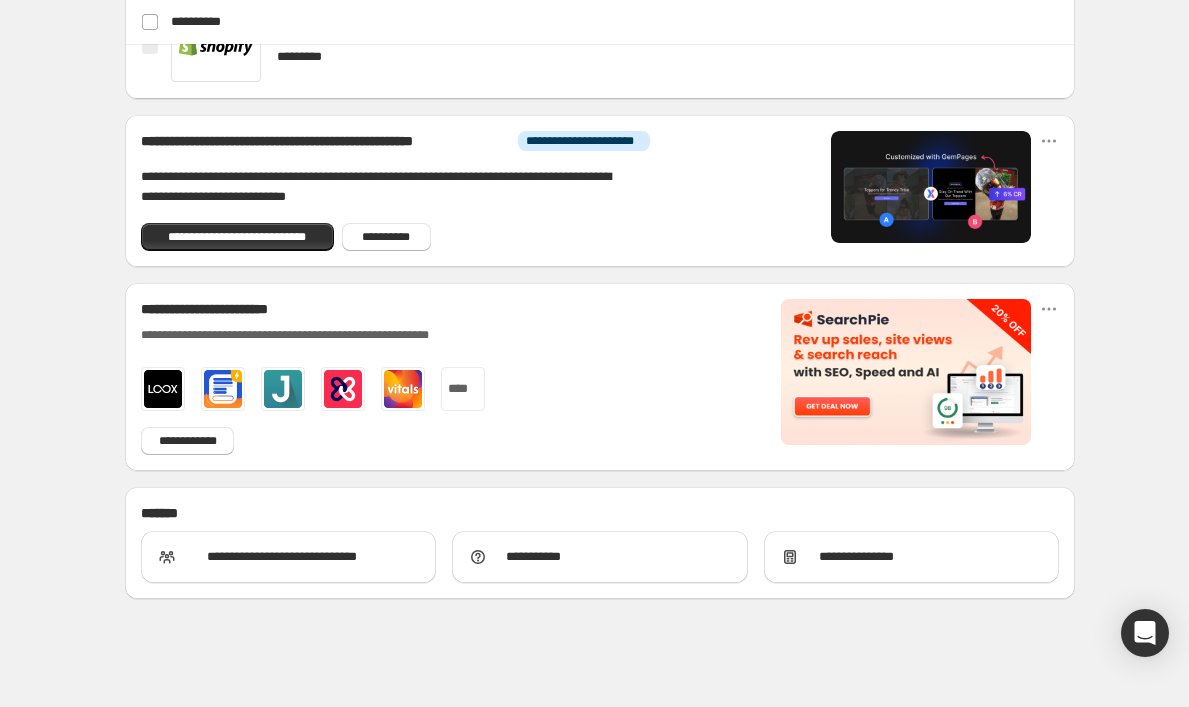click at bounding box center [403, 389] 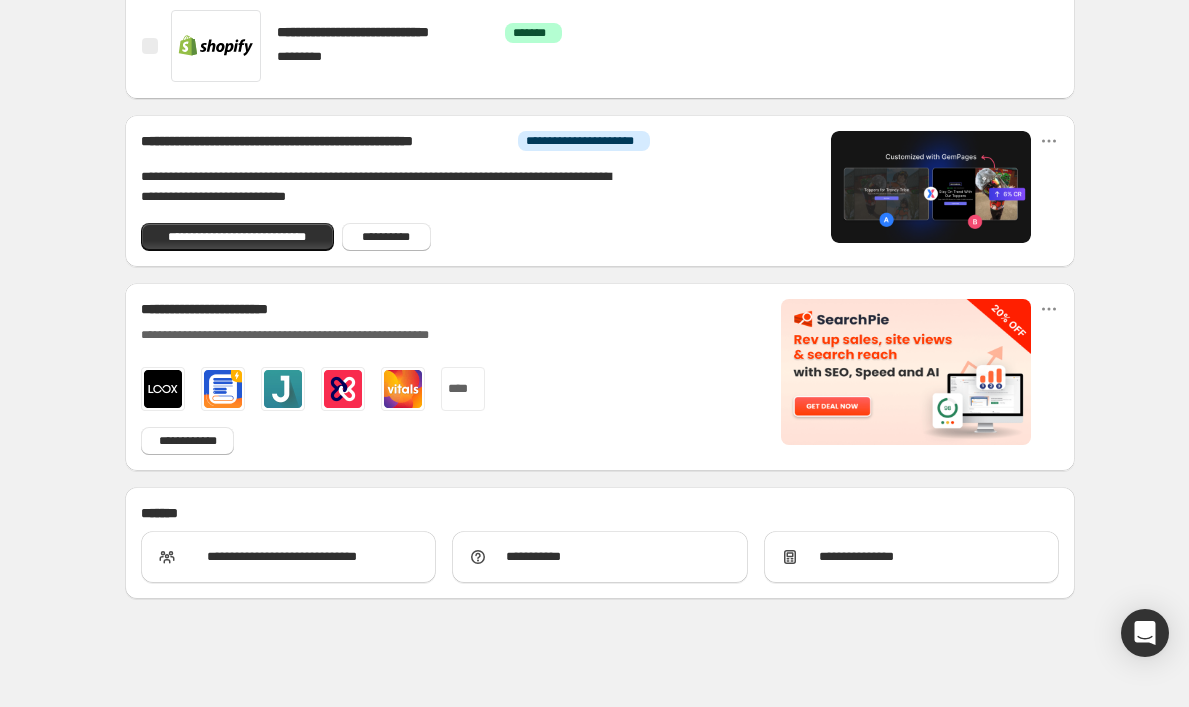 scroll, scrollTop: 0, scrollLeft: 0, axis: both 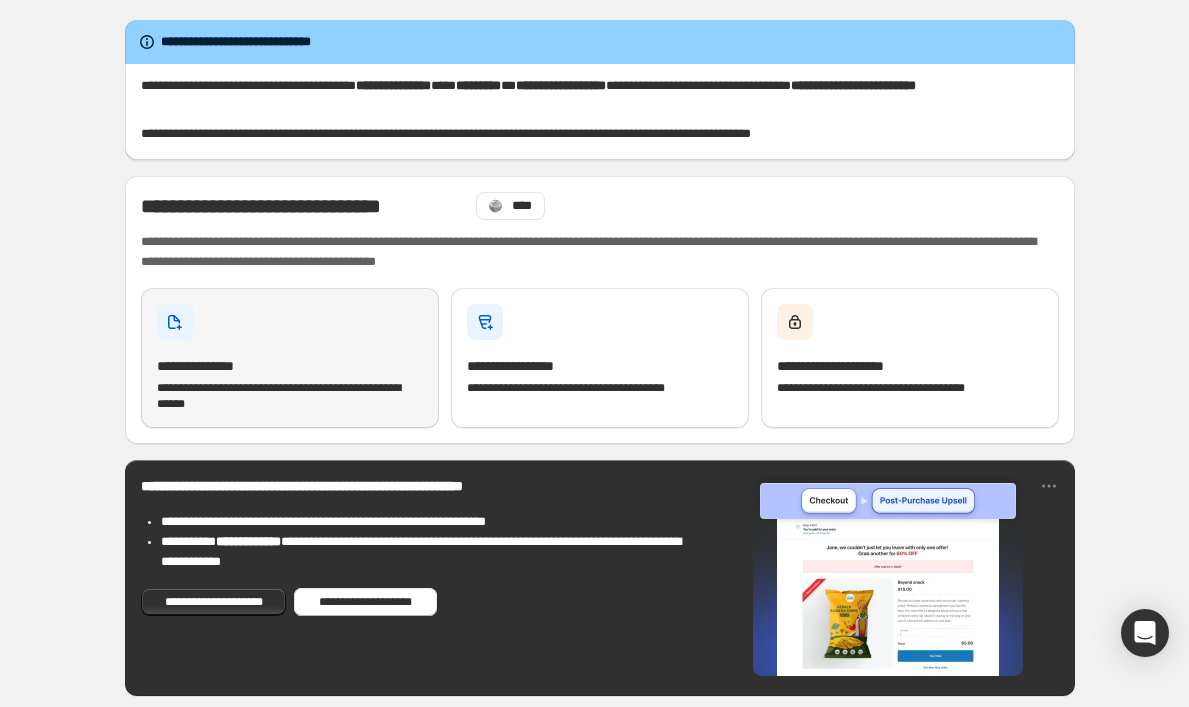 click on "**********" at bounding box center [290, 358] 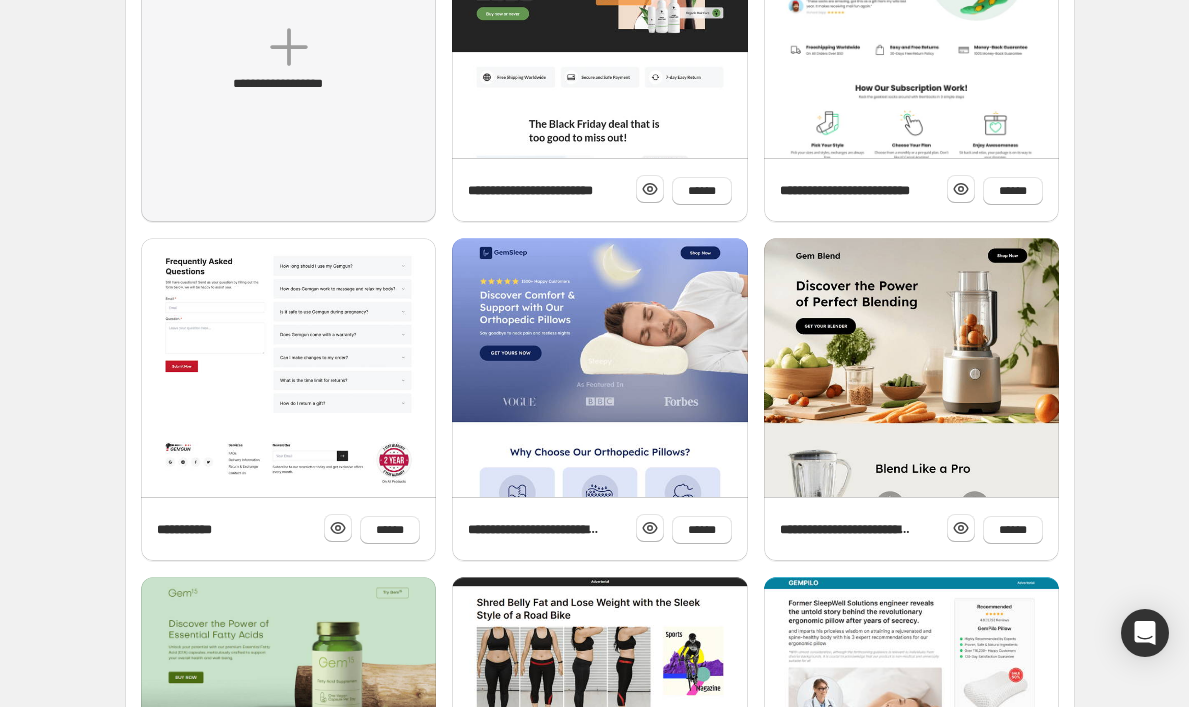 scroll, scrollTop: 733, scrollLeft: 0, axis: vertical 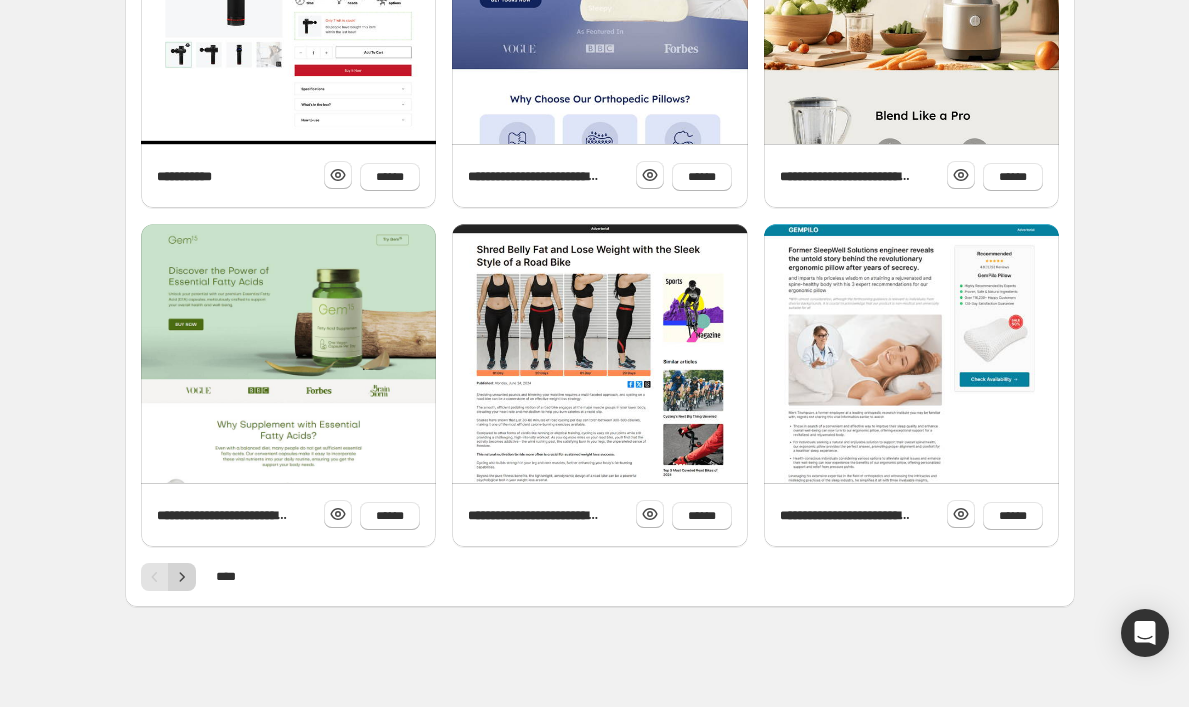 click 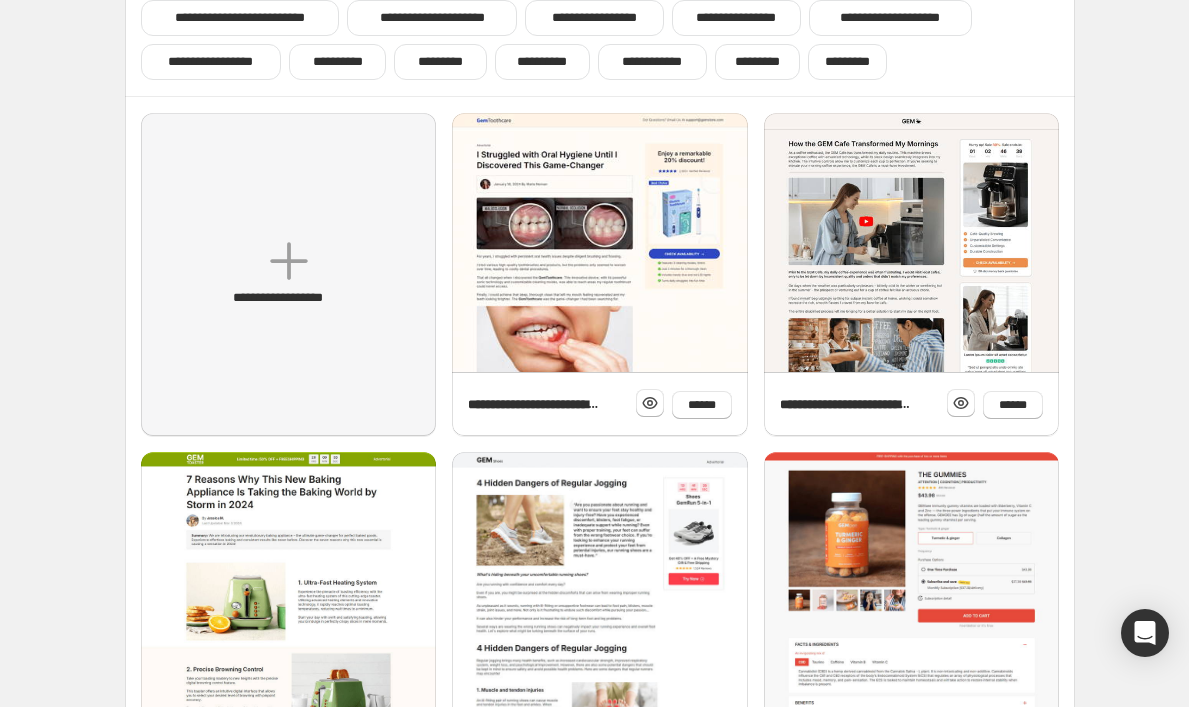 scroll, scrollTop: 733, scrollLeft: 0, axis: vertical 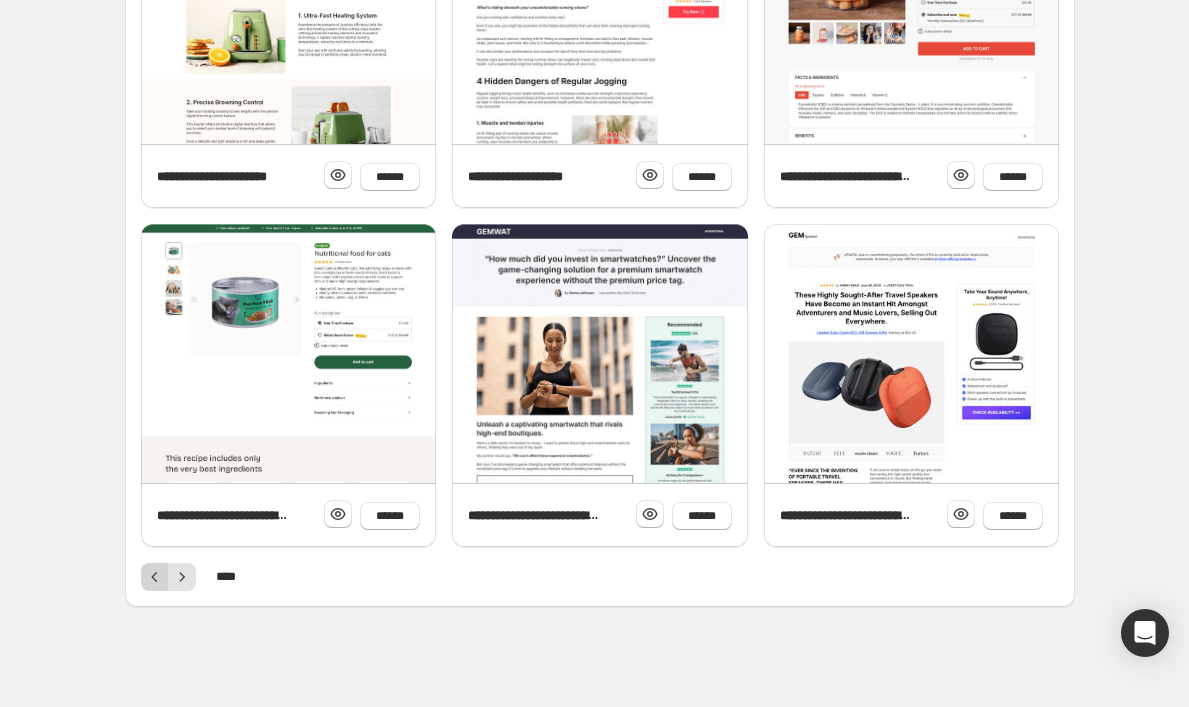click at bounding box center (155, 577) 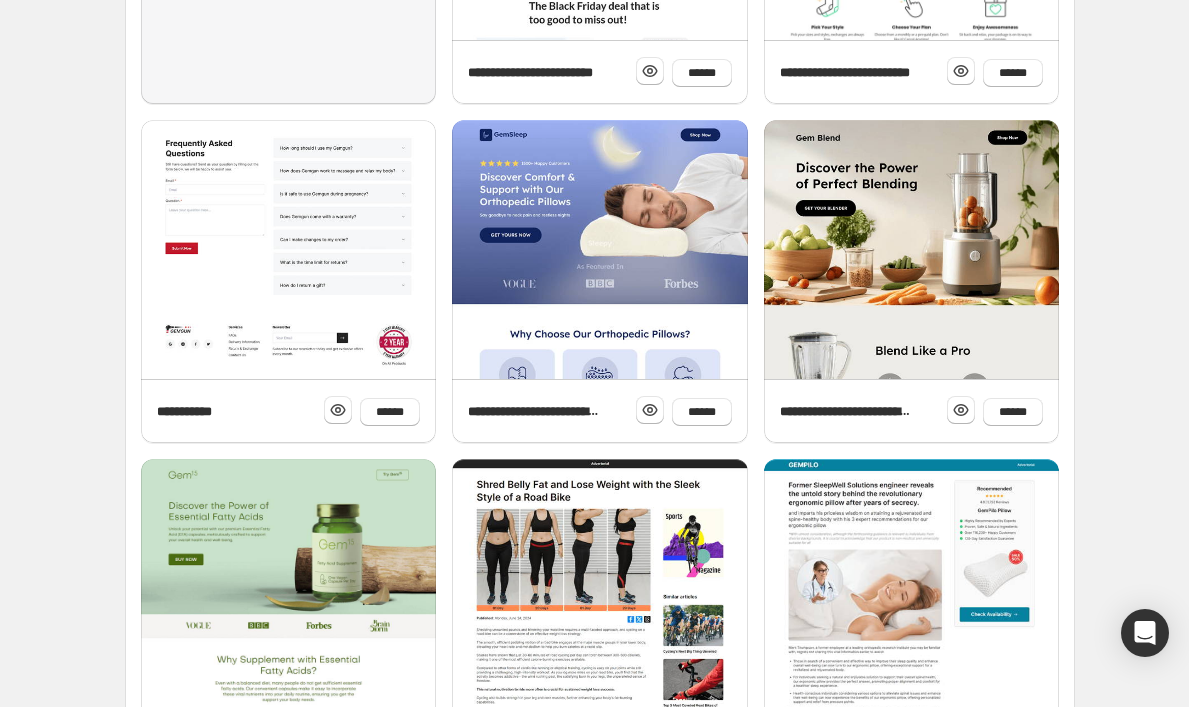 scroll, scrollTop: 674, scrollLeft: 0, axis: vertical 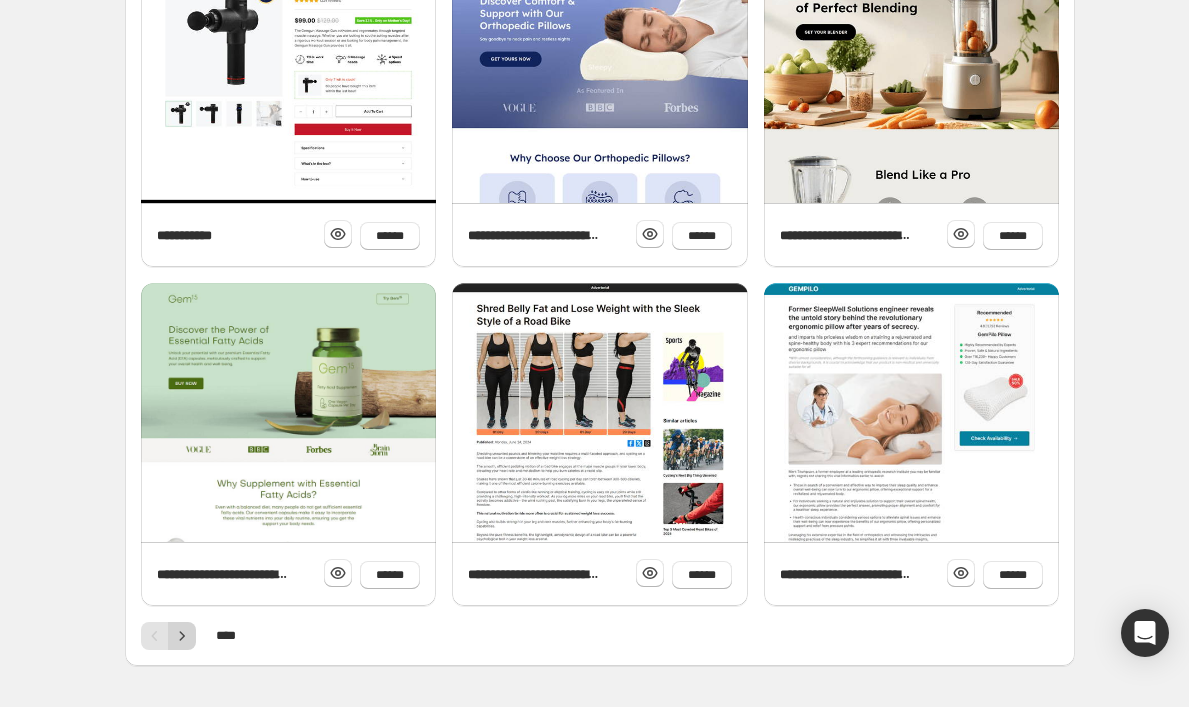 click 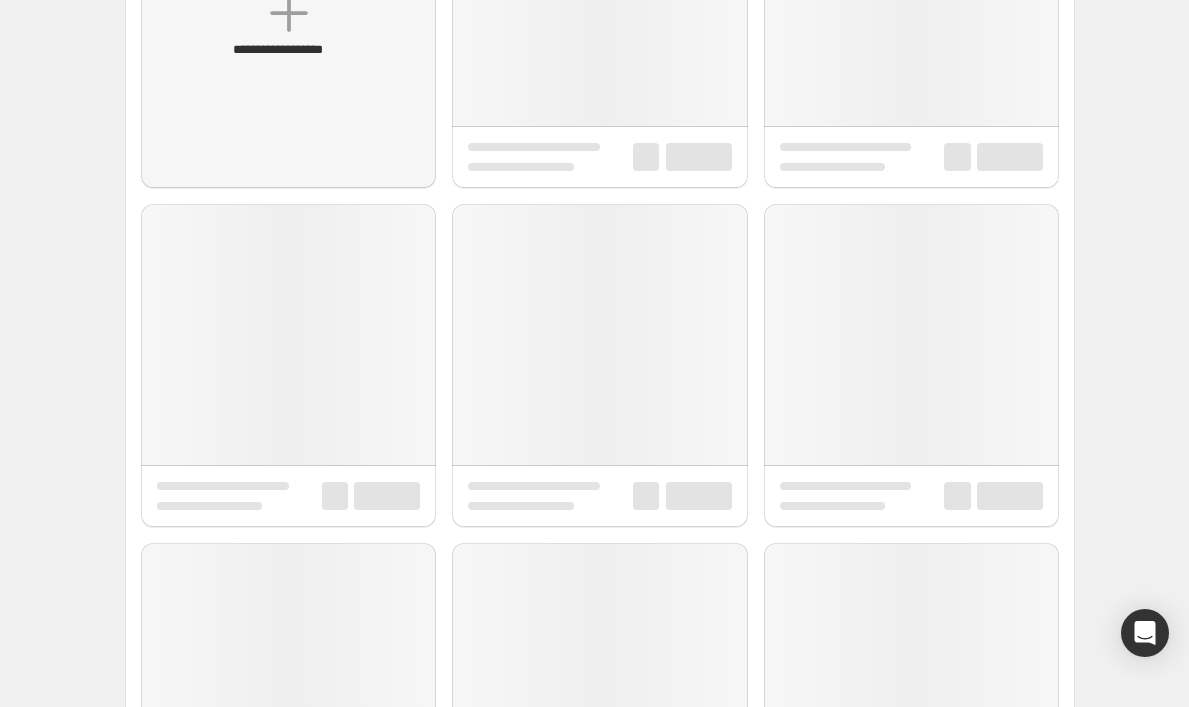 scroll, scrollTop: 733, scrollLeft: 0, axis: vertical 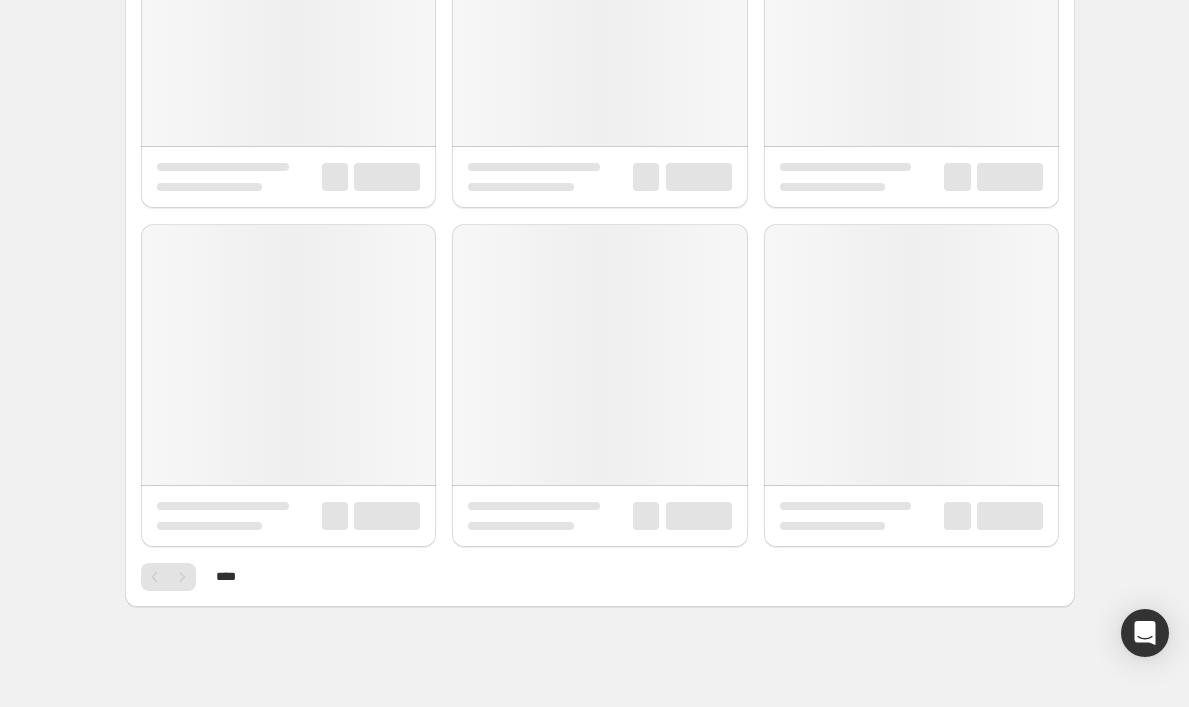 click at bounding box center (182, 577) 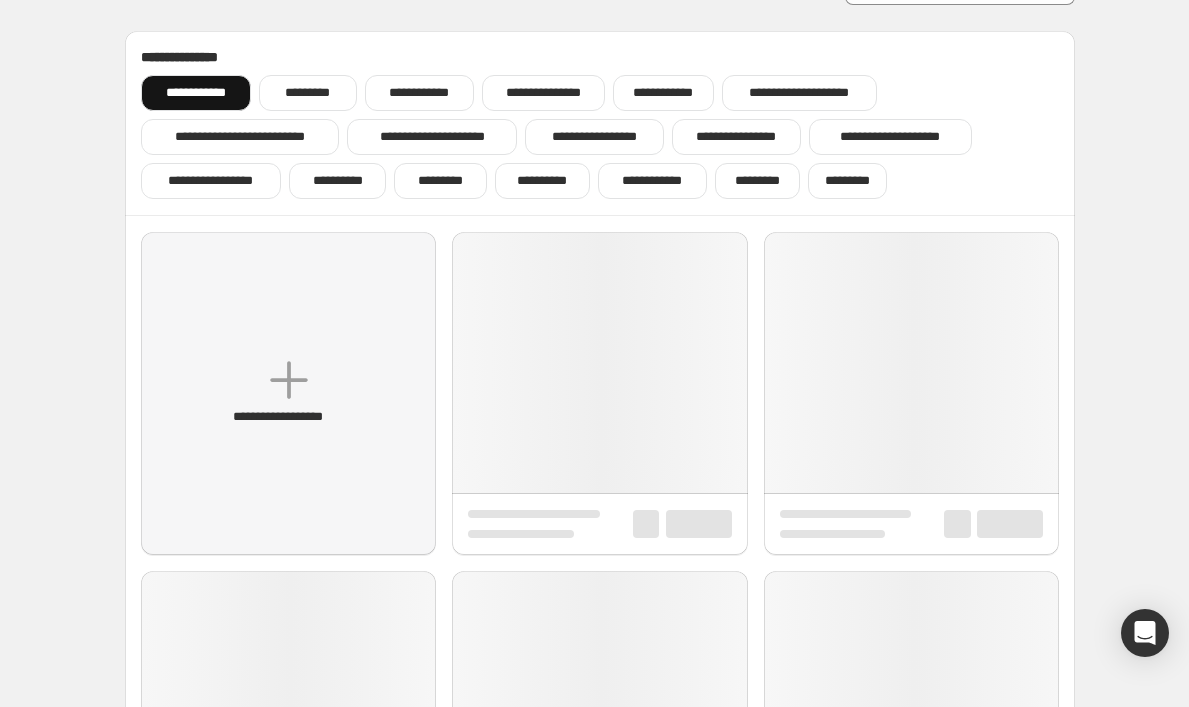 click on "**********" at bounding box center (196, 93) 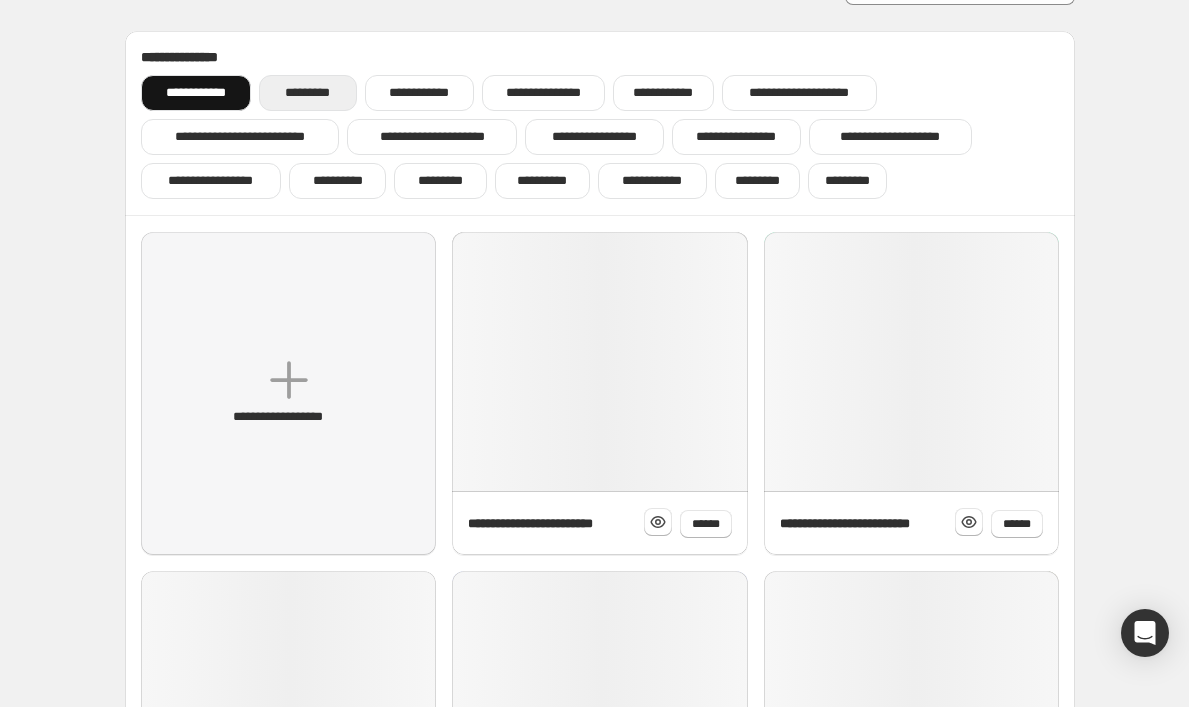 click on "*********" at bounding box center [307, 93] 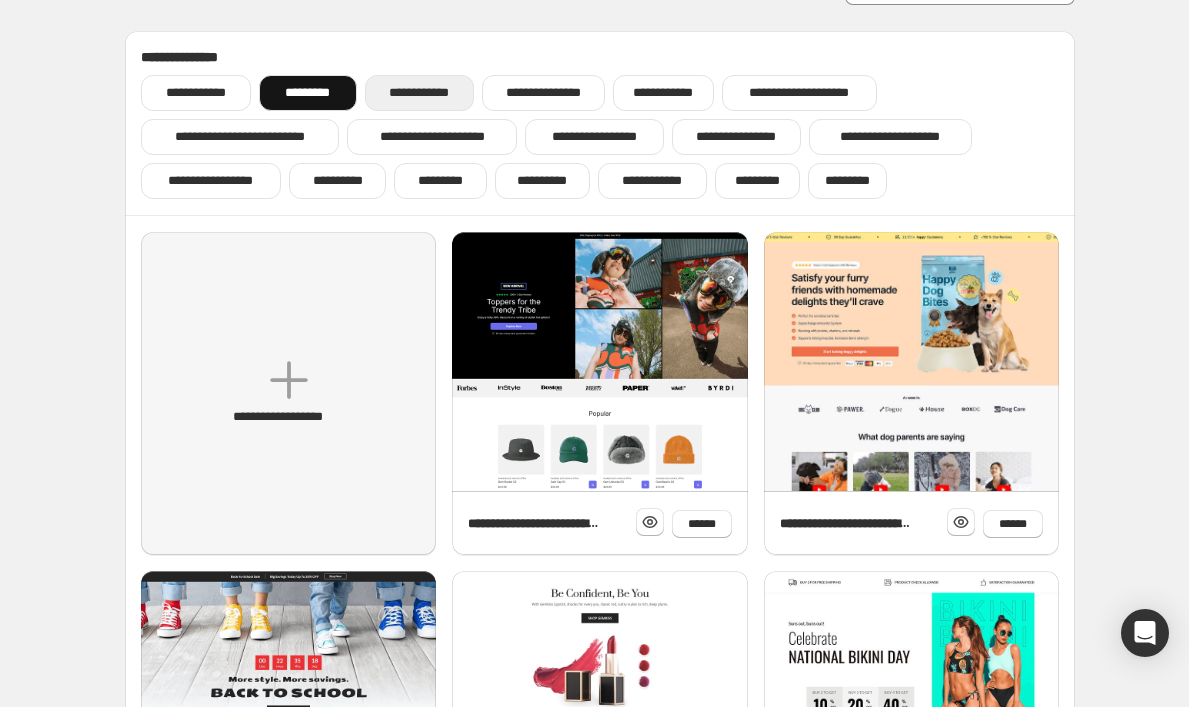 click on "**********" at bounding box center (419, 93) 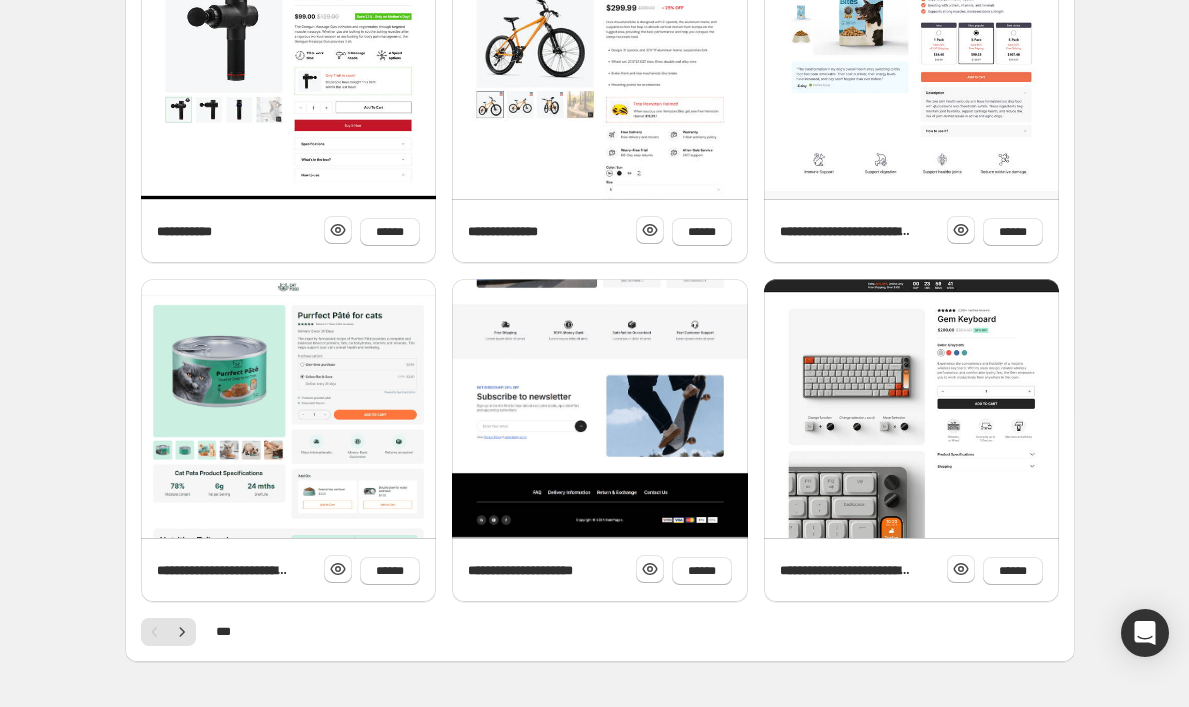 scroll, scrollTop: 0, scrollLeft: 0, axis: both 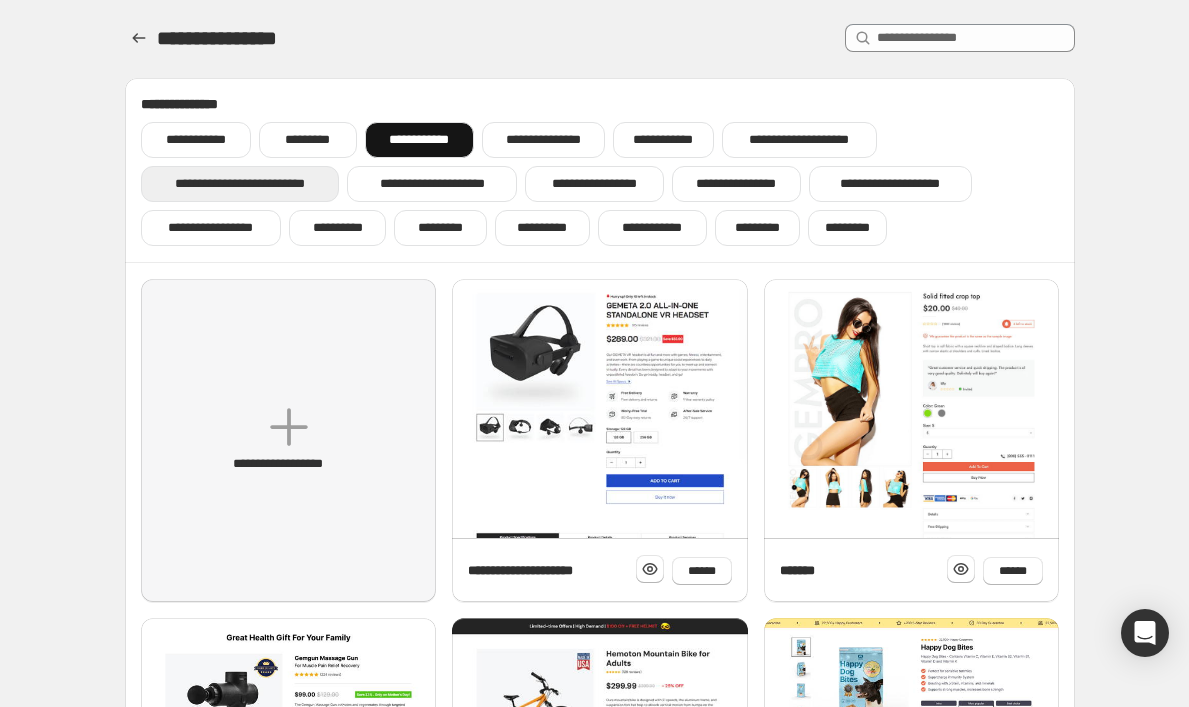click on "**********" at bounding box center [240, 184] 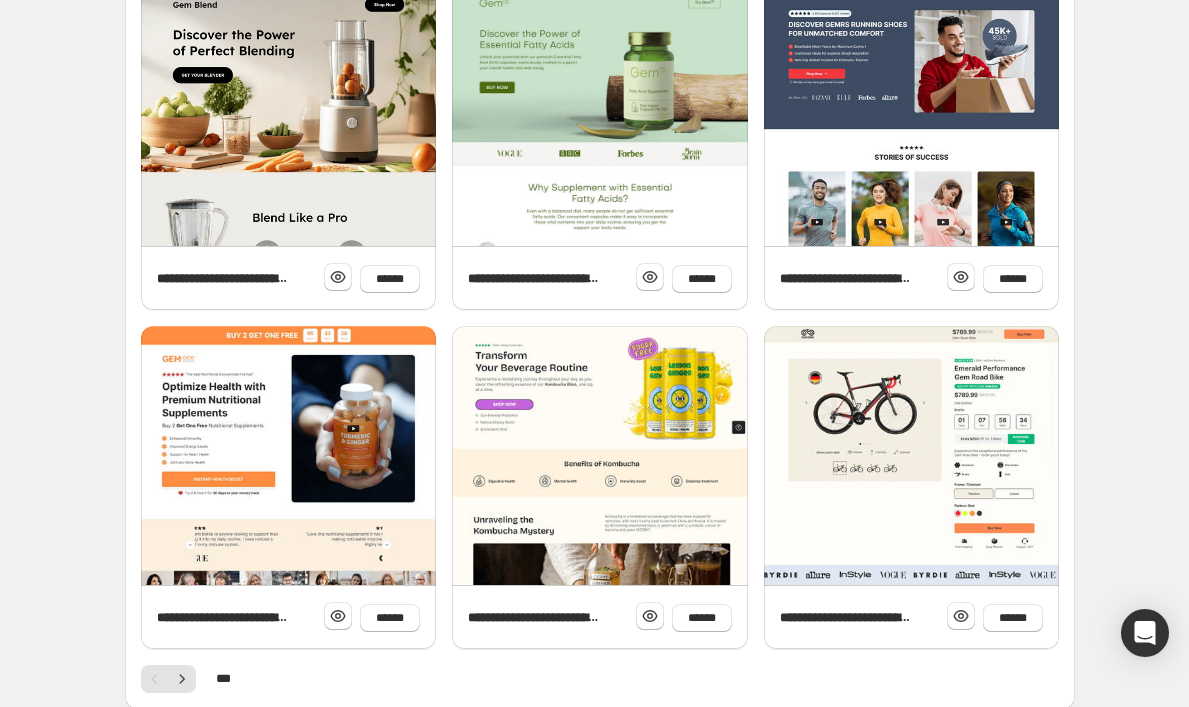 scroll, scrollTop: 733, scrollLeft: 0, axis: vertical 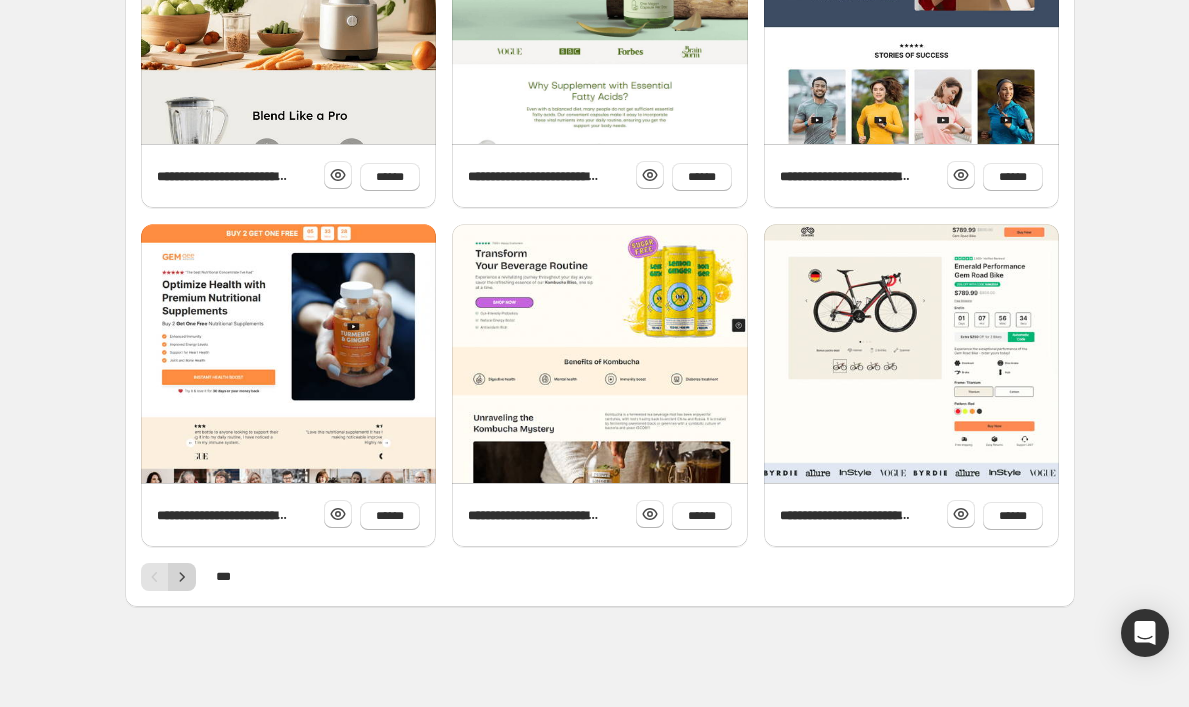 click at bounding box center (182, 577) 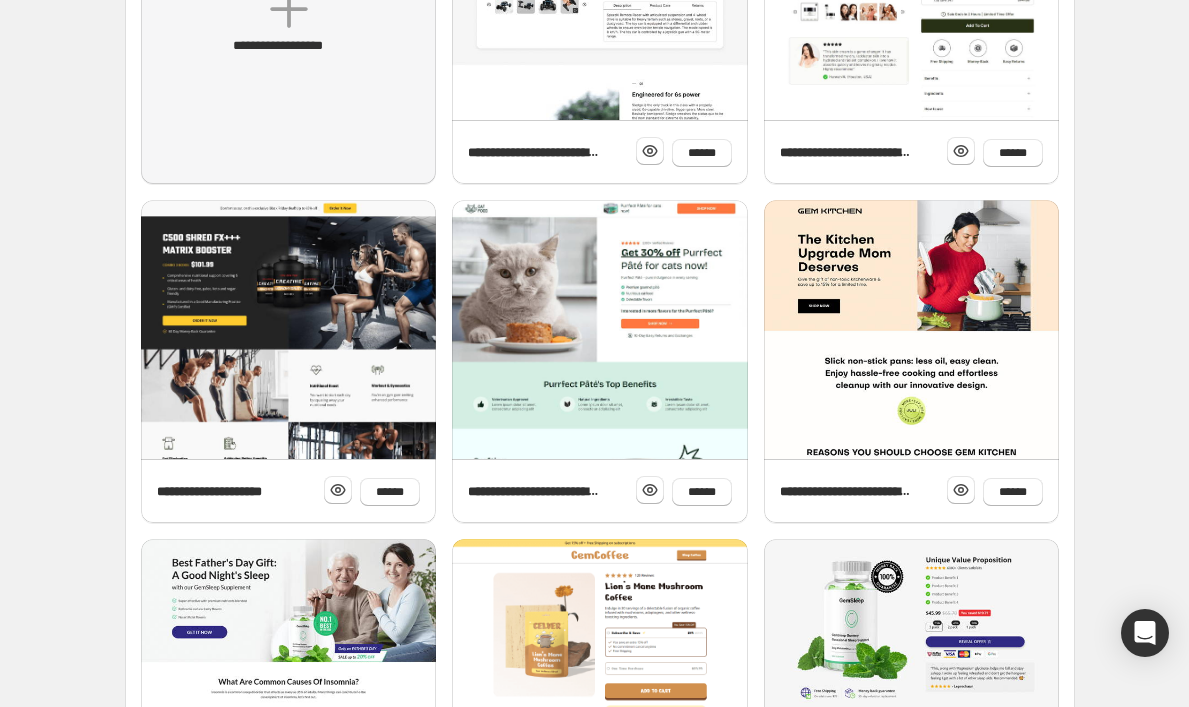 scroll, scrollTop: 733, scrollLeft: 0, axis: vertical 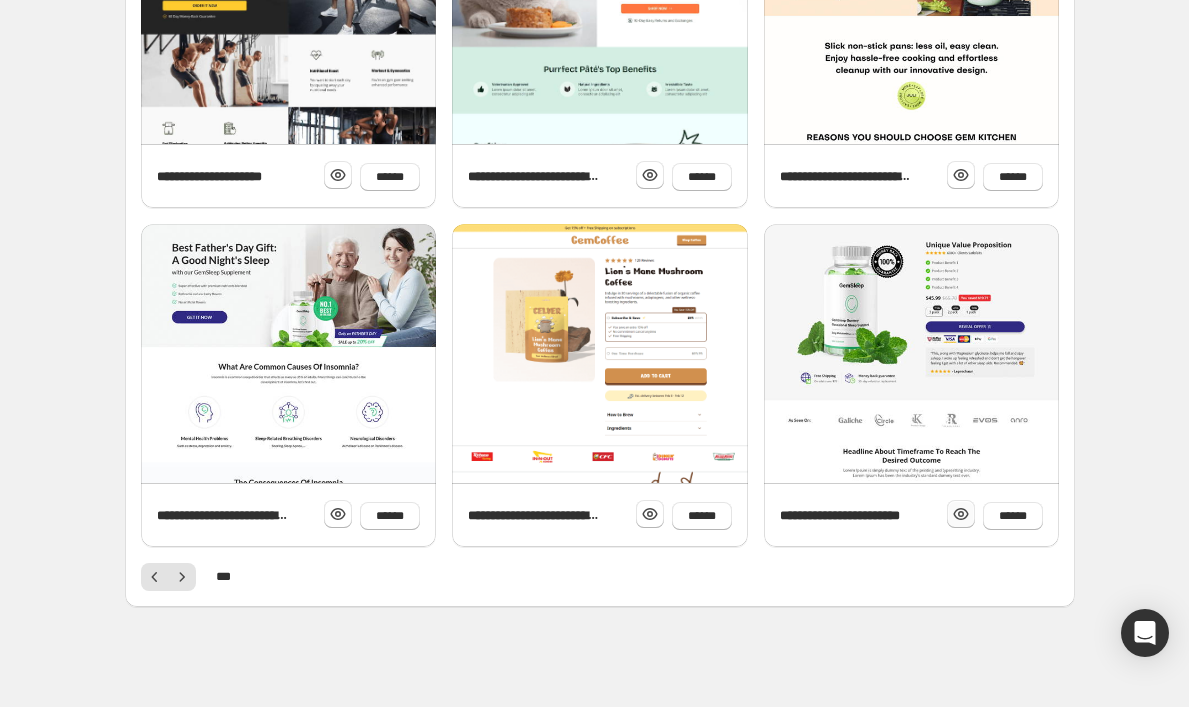 click 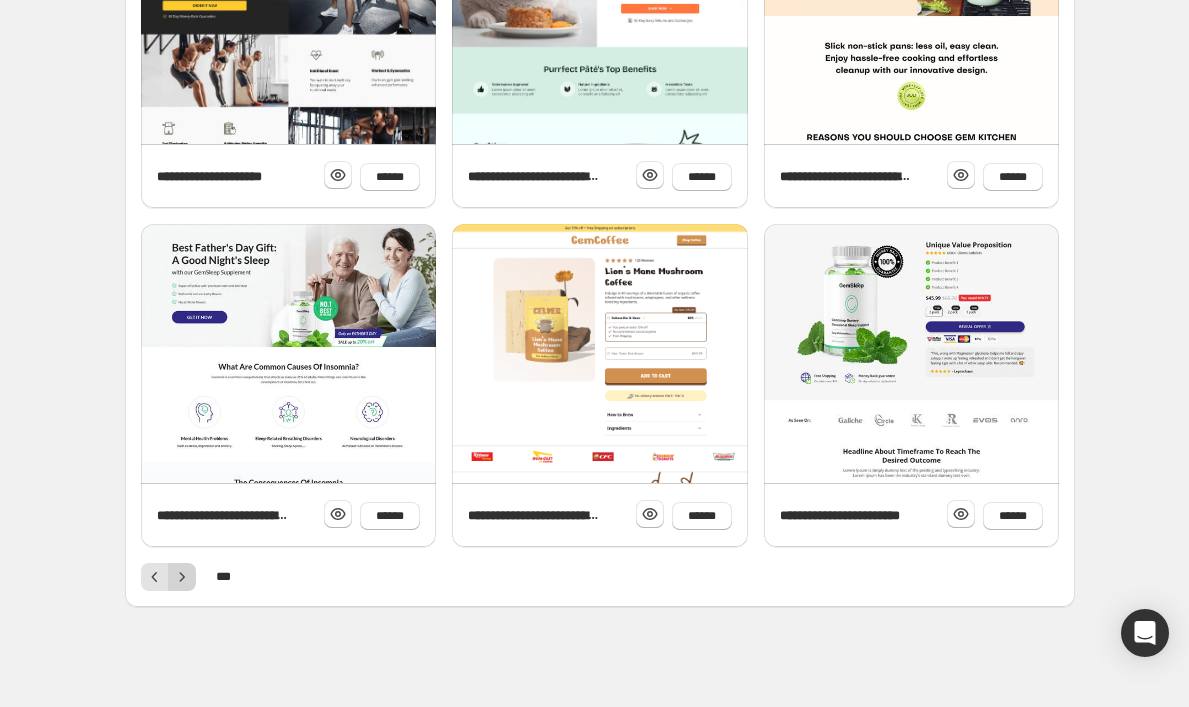 click 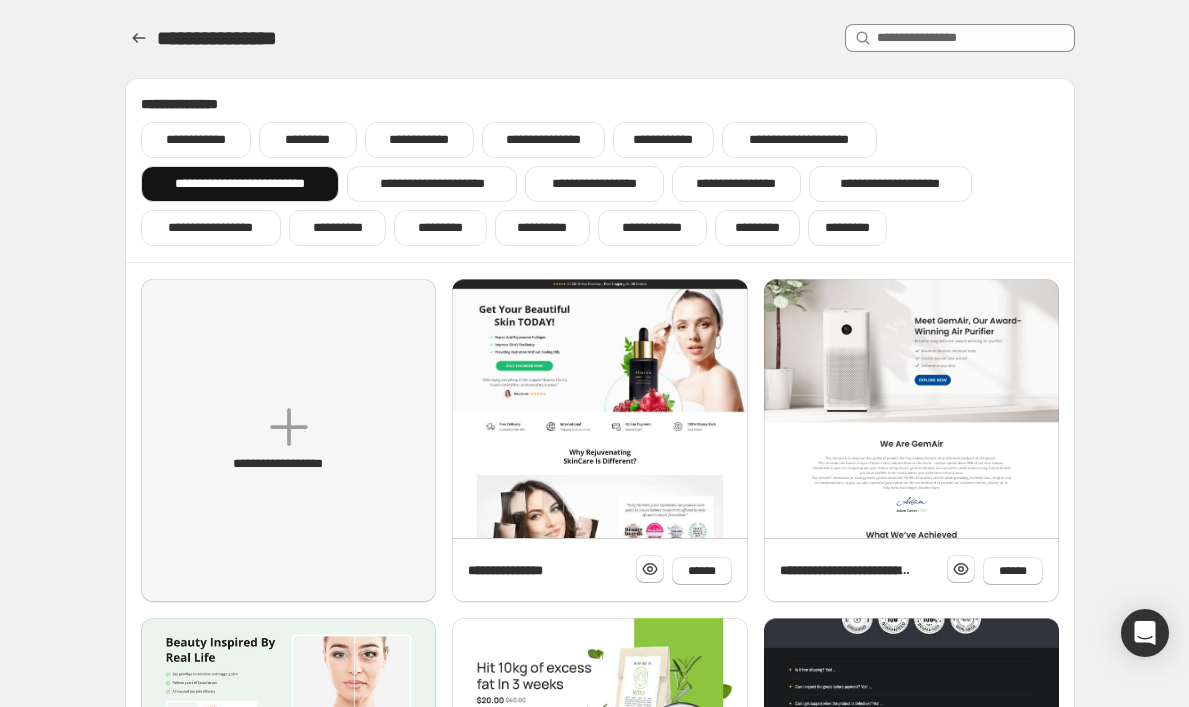 scroll, scrollTop: 236, scrollLeft: 0, axis: vertical 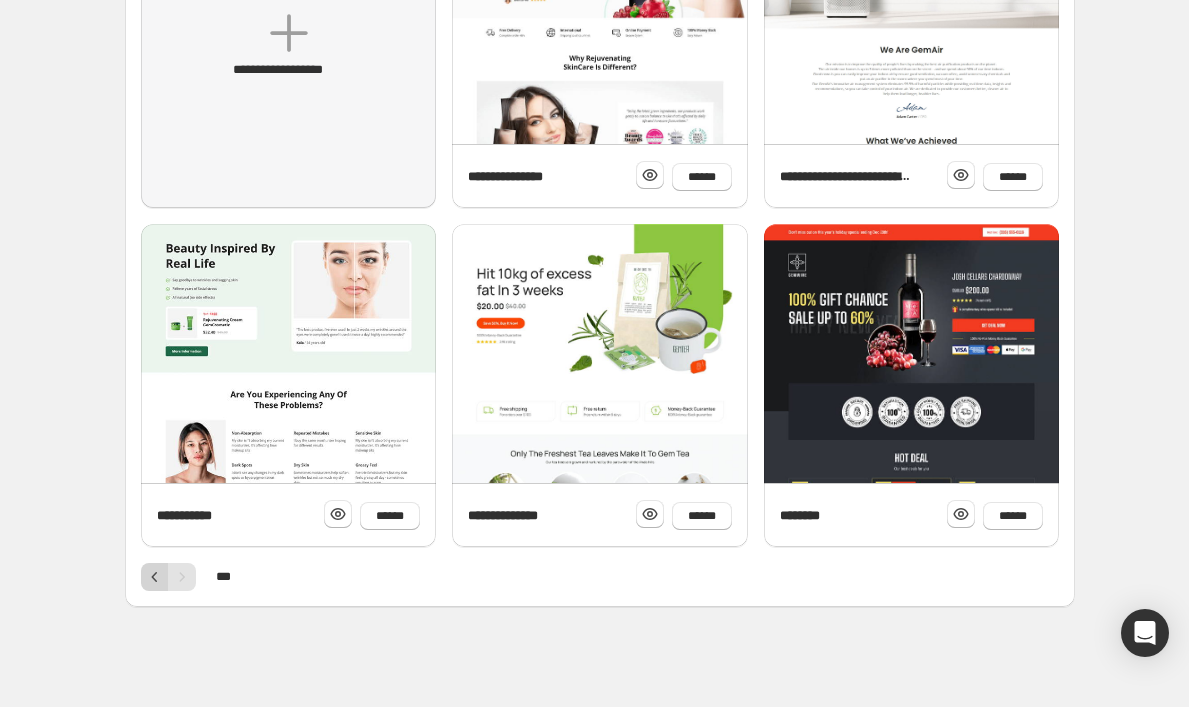 click 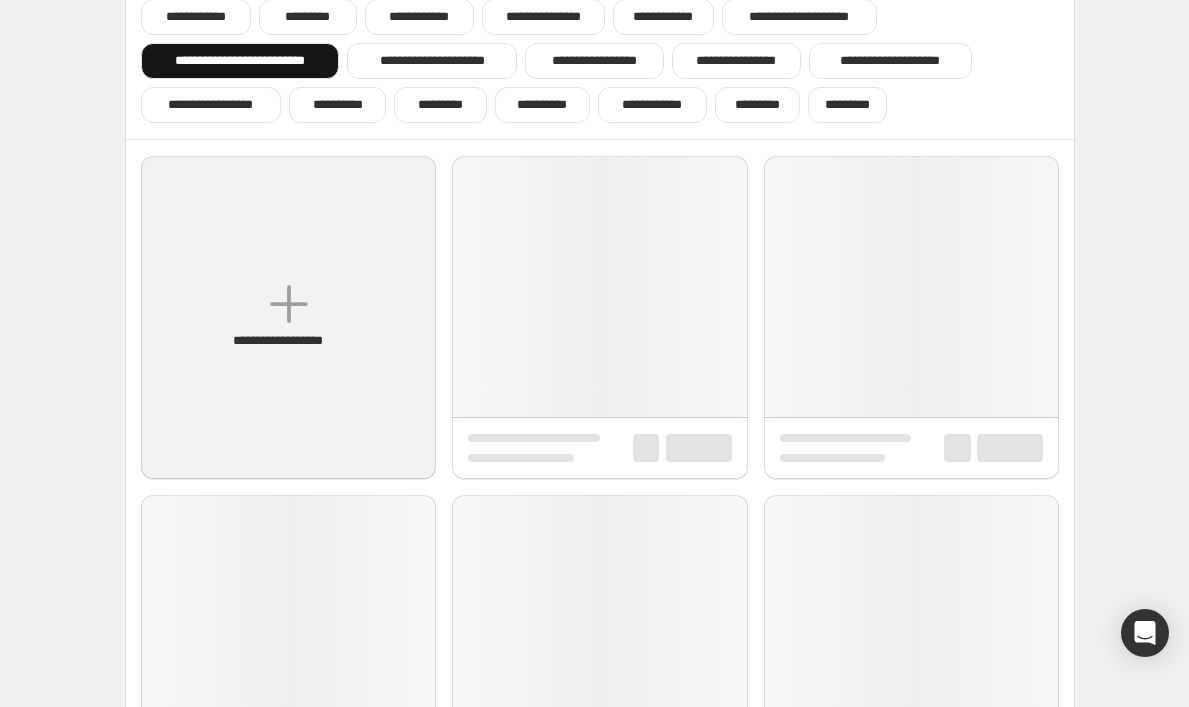 scroll, scrollTop: 0, scrollLeft: 0, axis: both 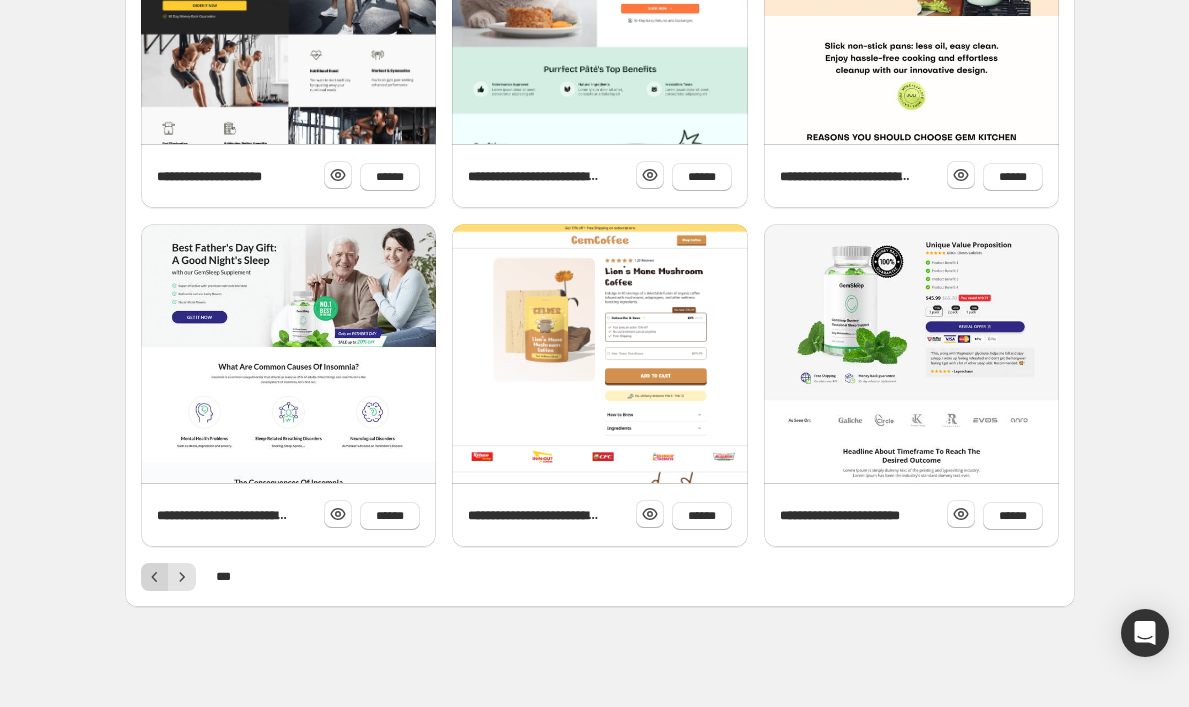 click 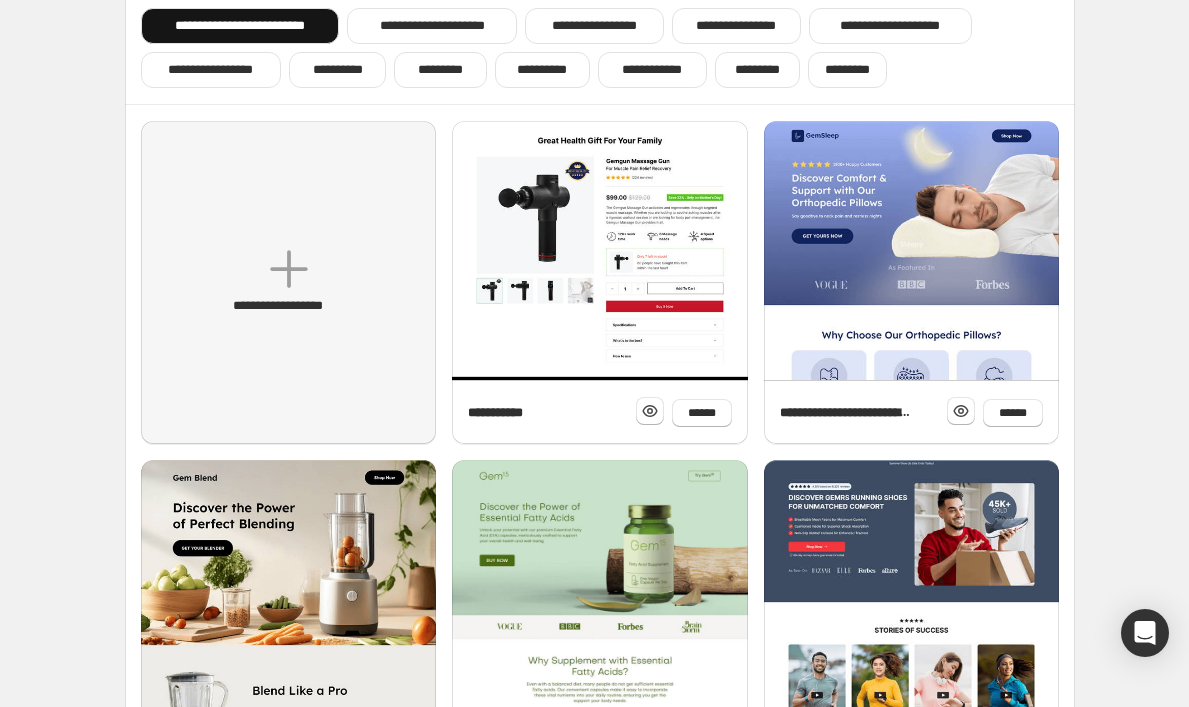 scroll, scrollTop: 350, scrollLeft: 0, axis: vertical 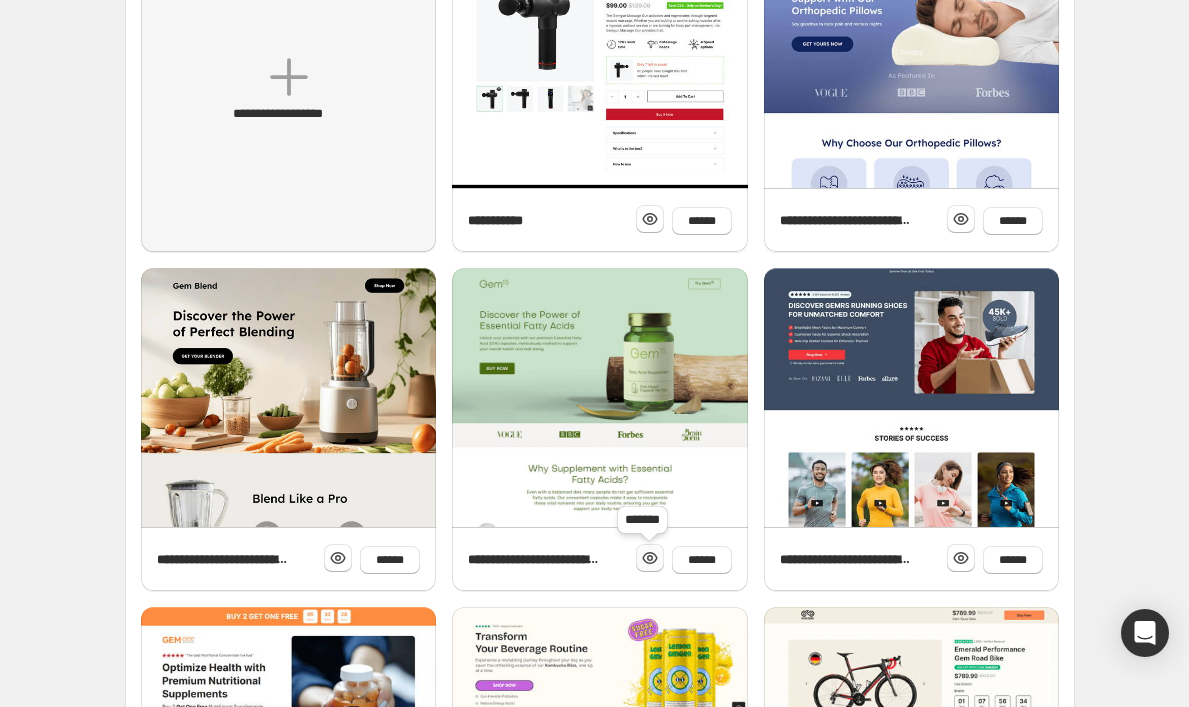 click 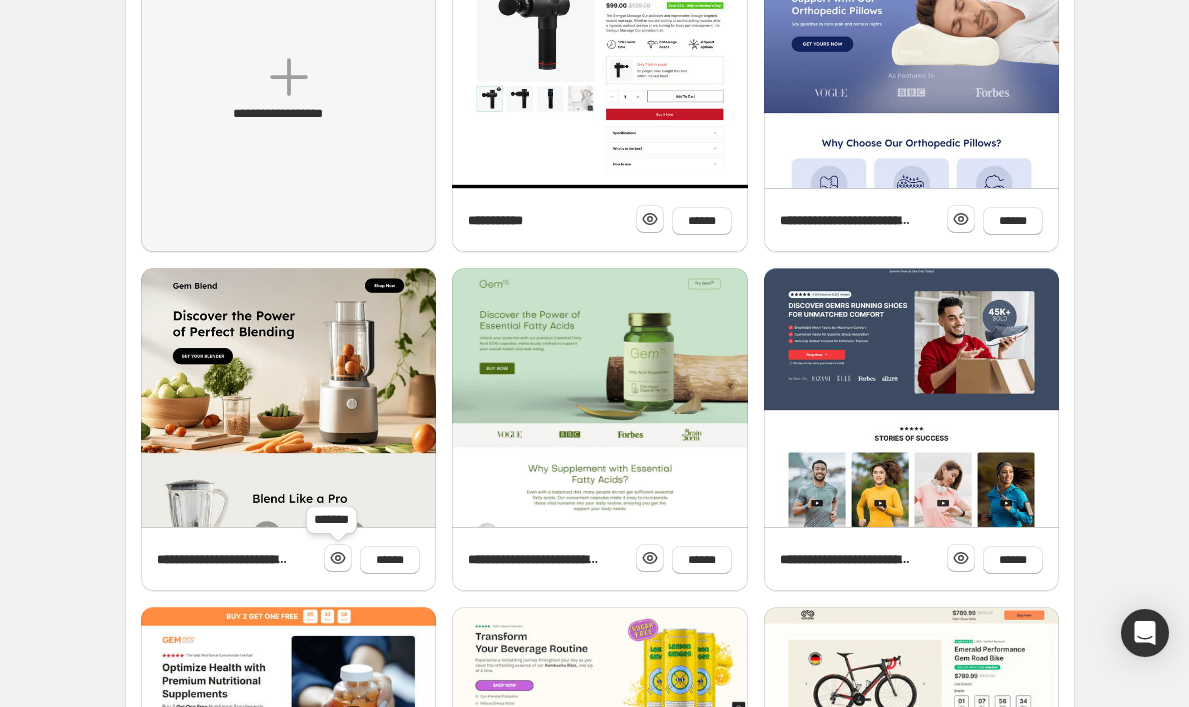 scroll, scrollTop: 733, scrollLeft: 0, axis: vertical 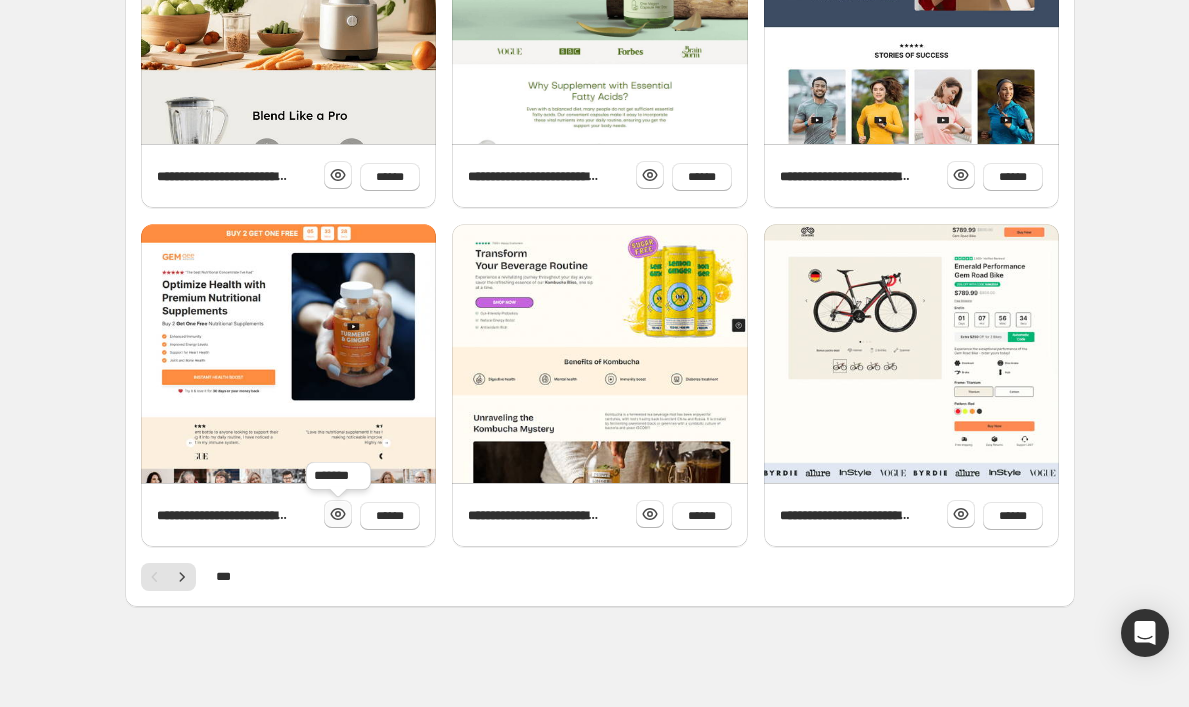 click 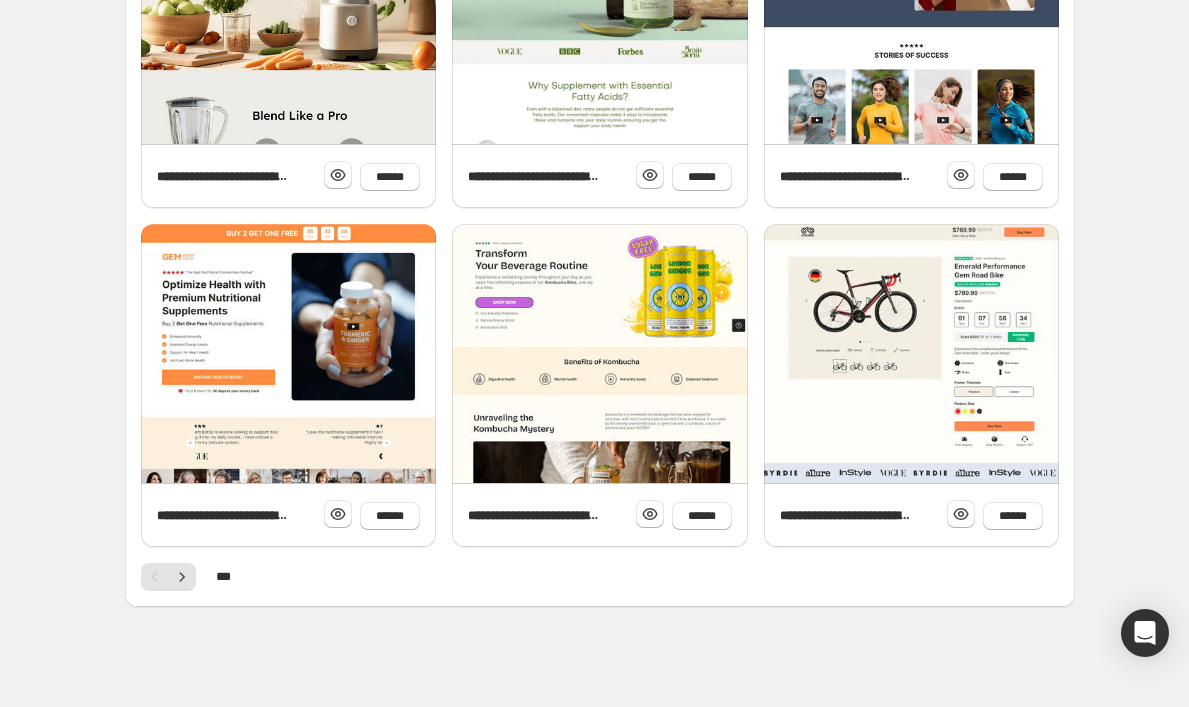 scroll, scrollTop: 0, scrollLeft: 0, axis: both 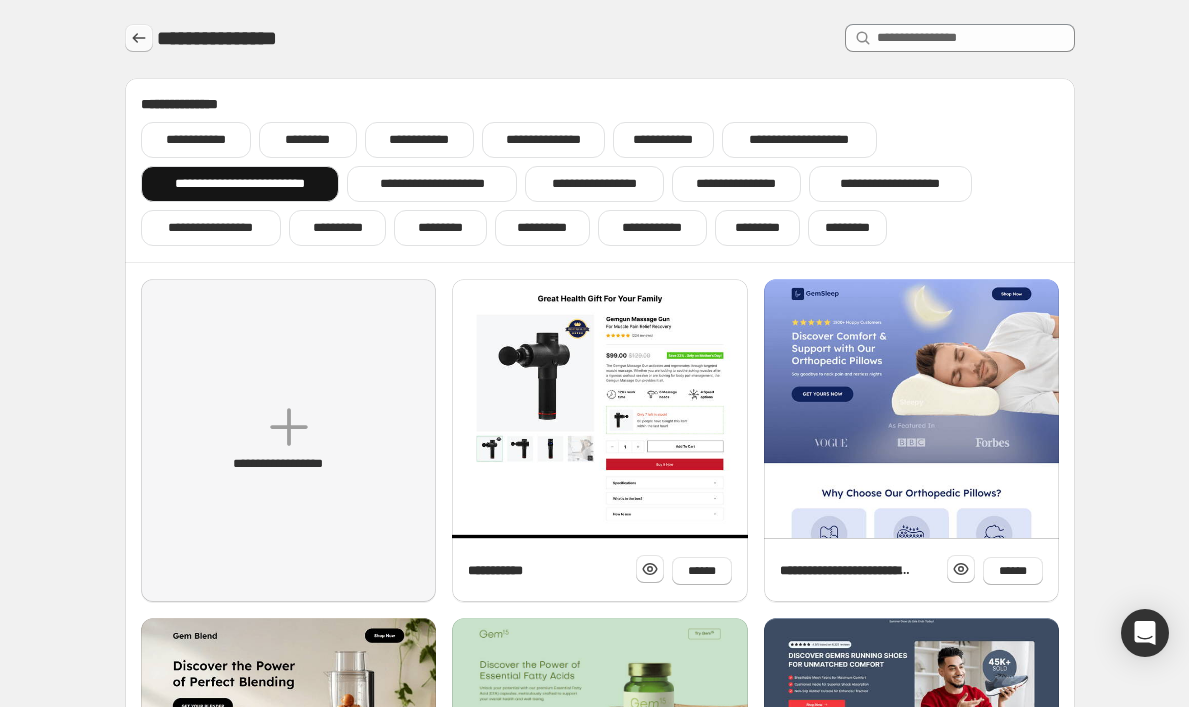 click 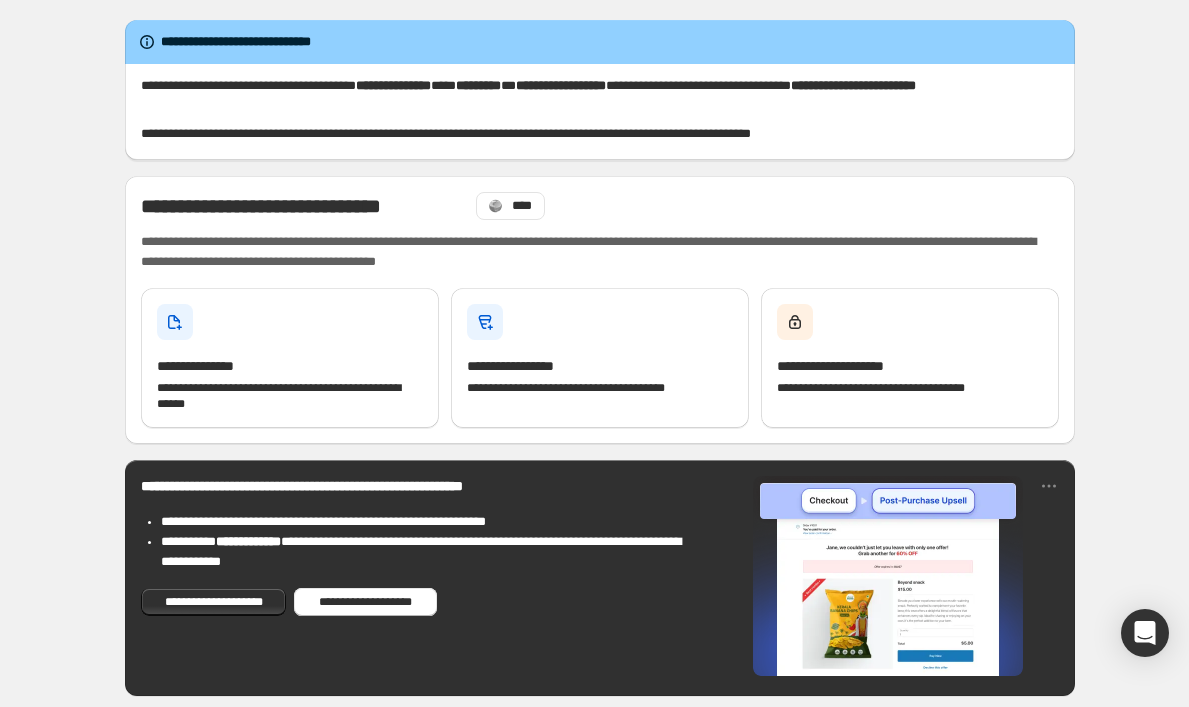 drag, startPoint x: 137, startPoint y: 33, endPoint x: 294, endPoint y: 55, distance: 158.5339 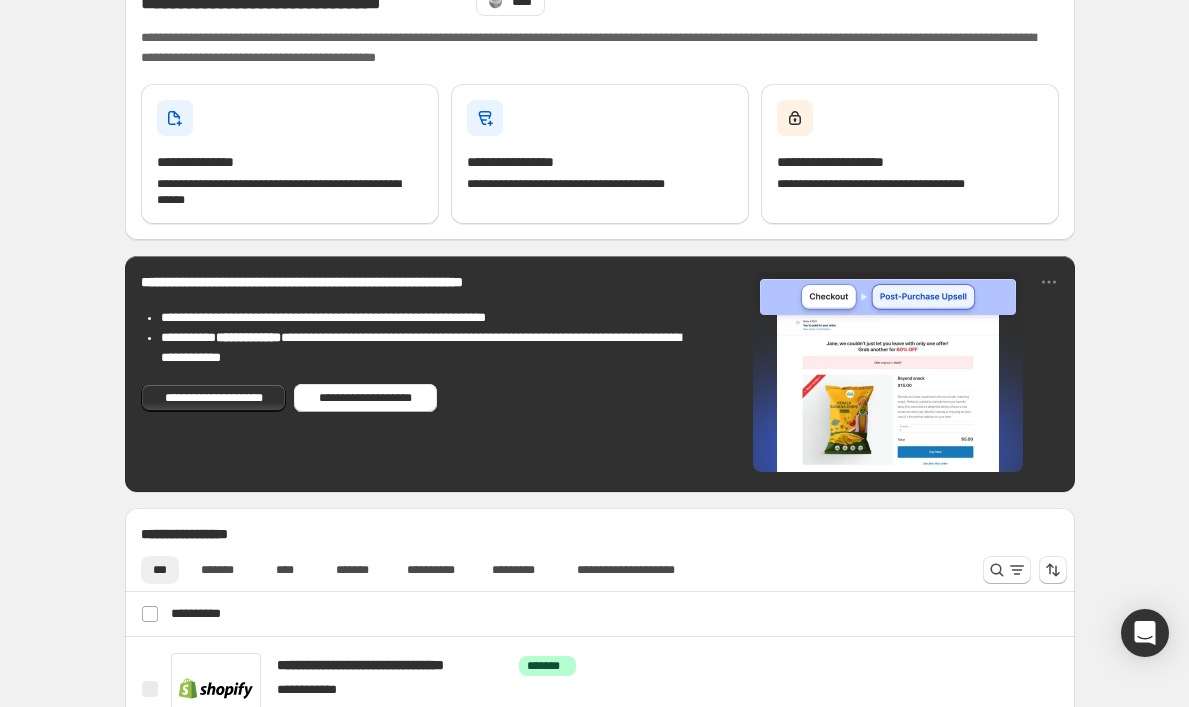 scroll, scrollTop: 455, scrollLeft: 0, axis: vertical 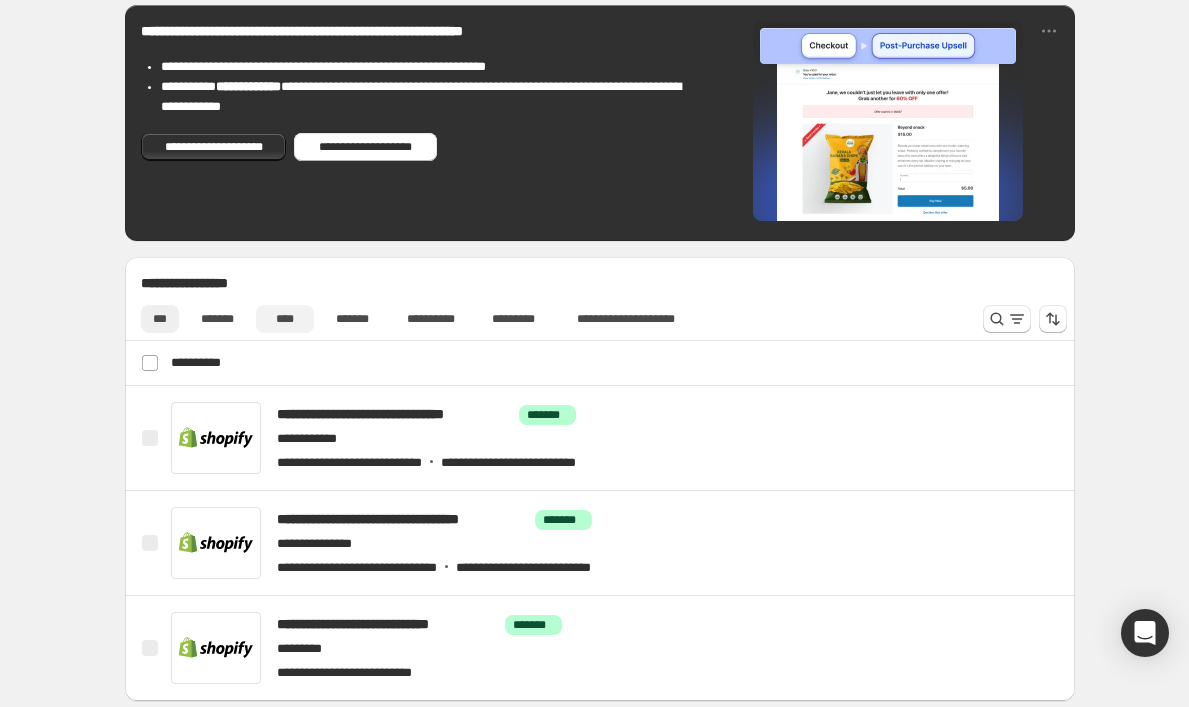 click on "****" at bounding box center (285, 319) 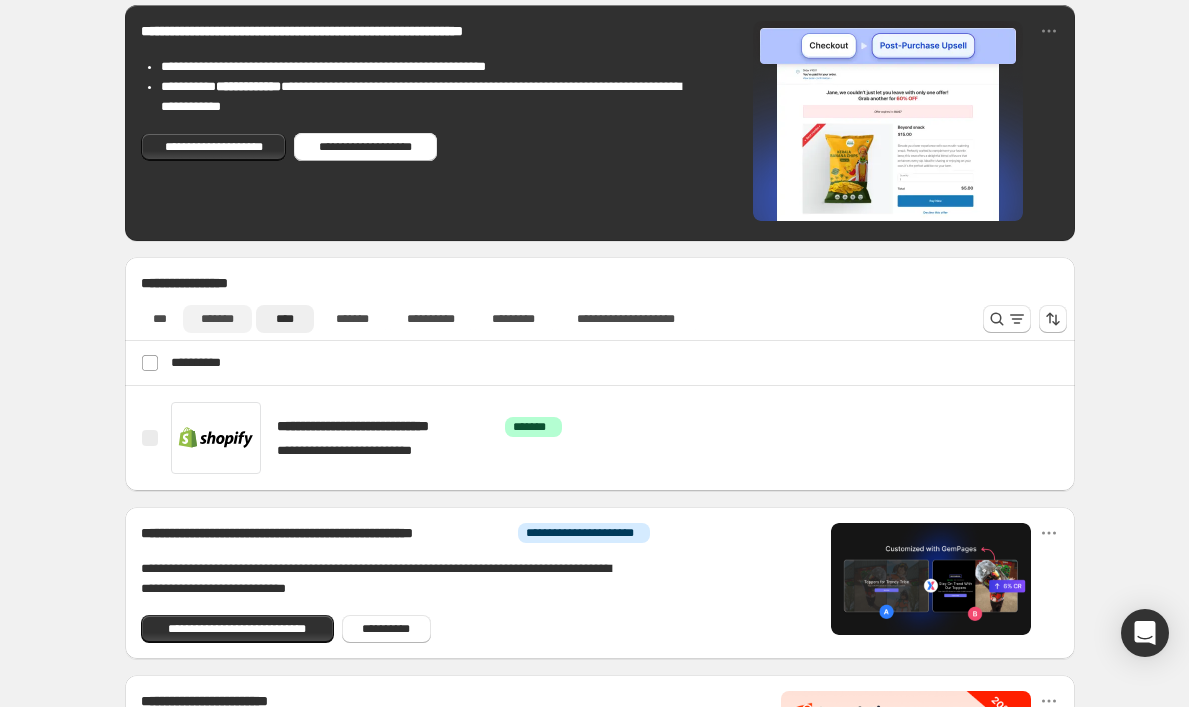 click on "*******" at bounding box center [217, 319] 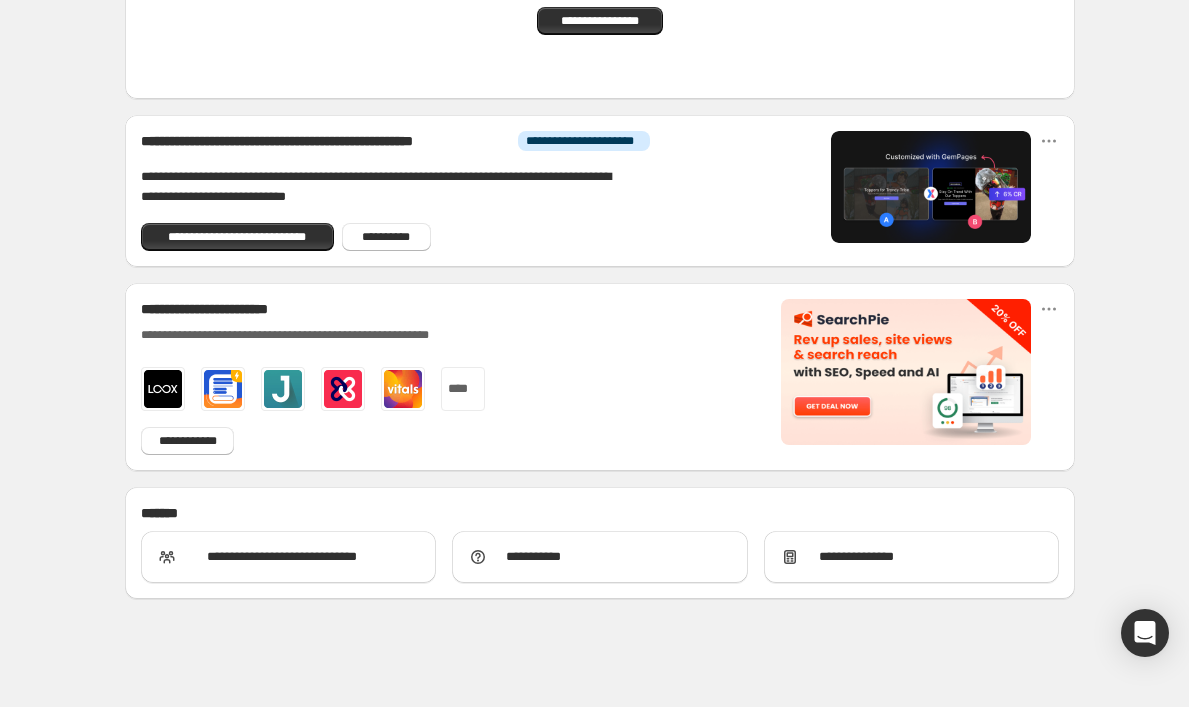 scroll, scrollTop: 0, scrollLeft: 0, axis: both 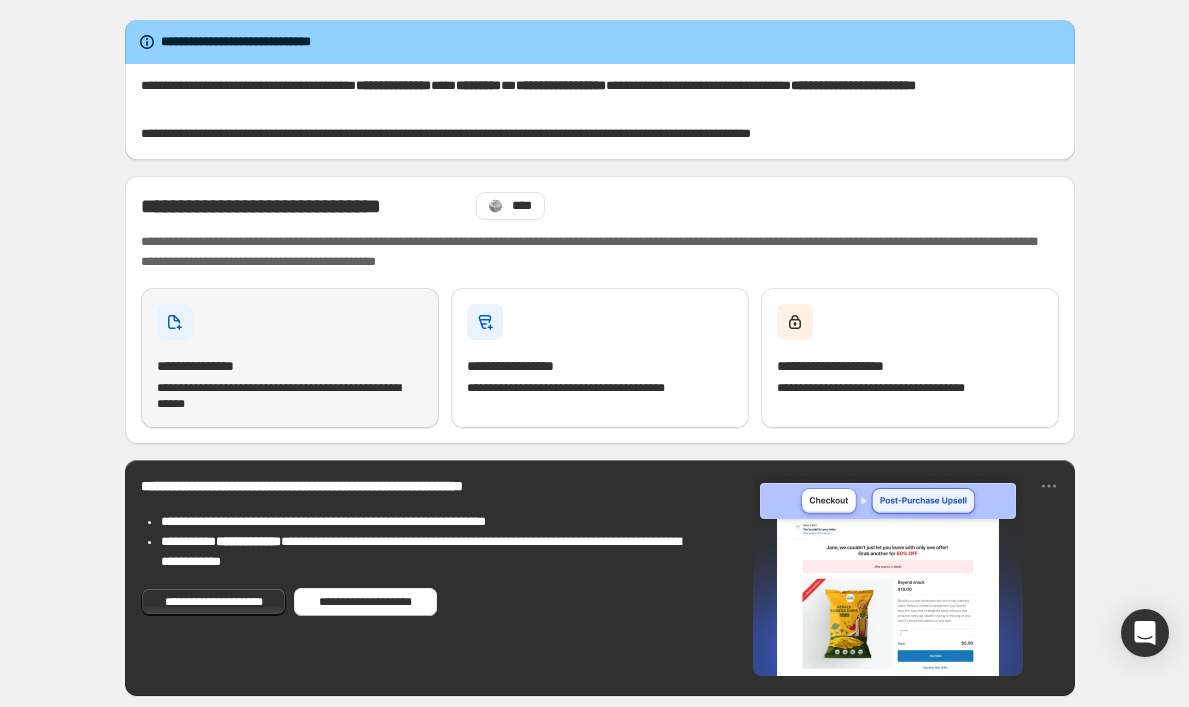 click on "**********" at bounding box center [290, 358] 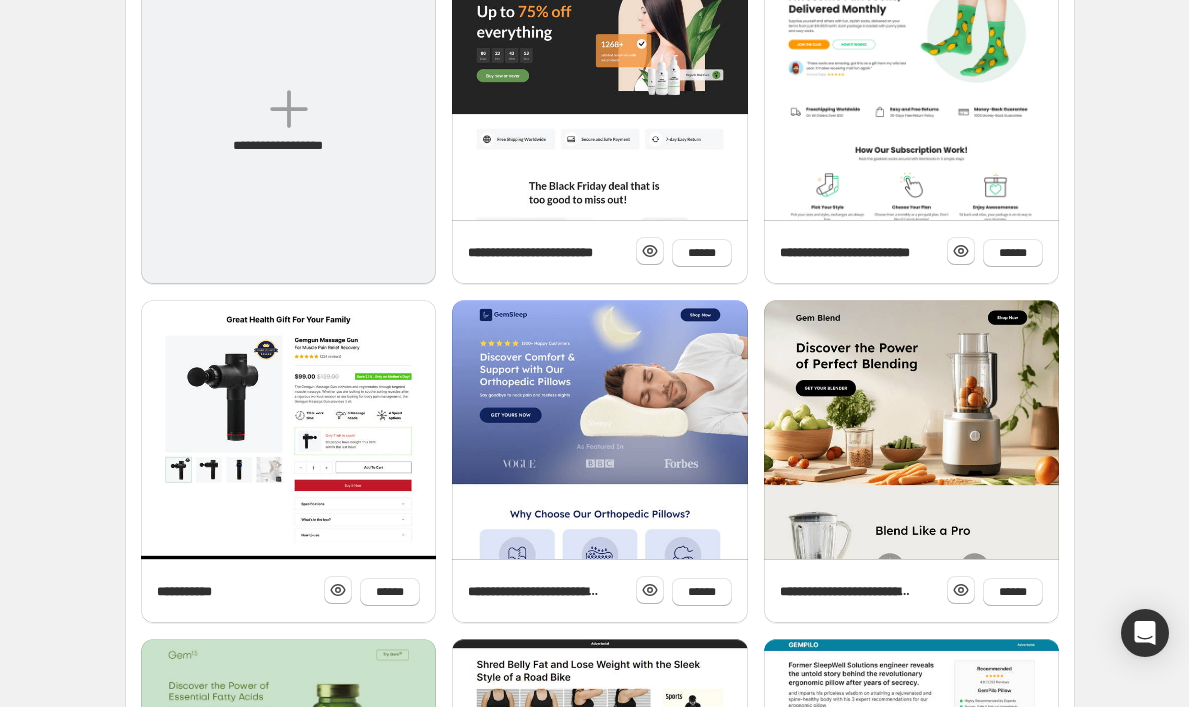 scroll, scrollTop: 0, scrollLeft: 0, axis: both 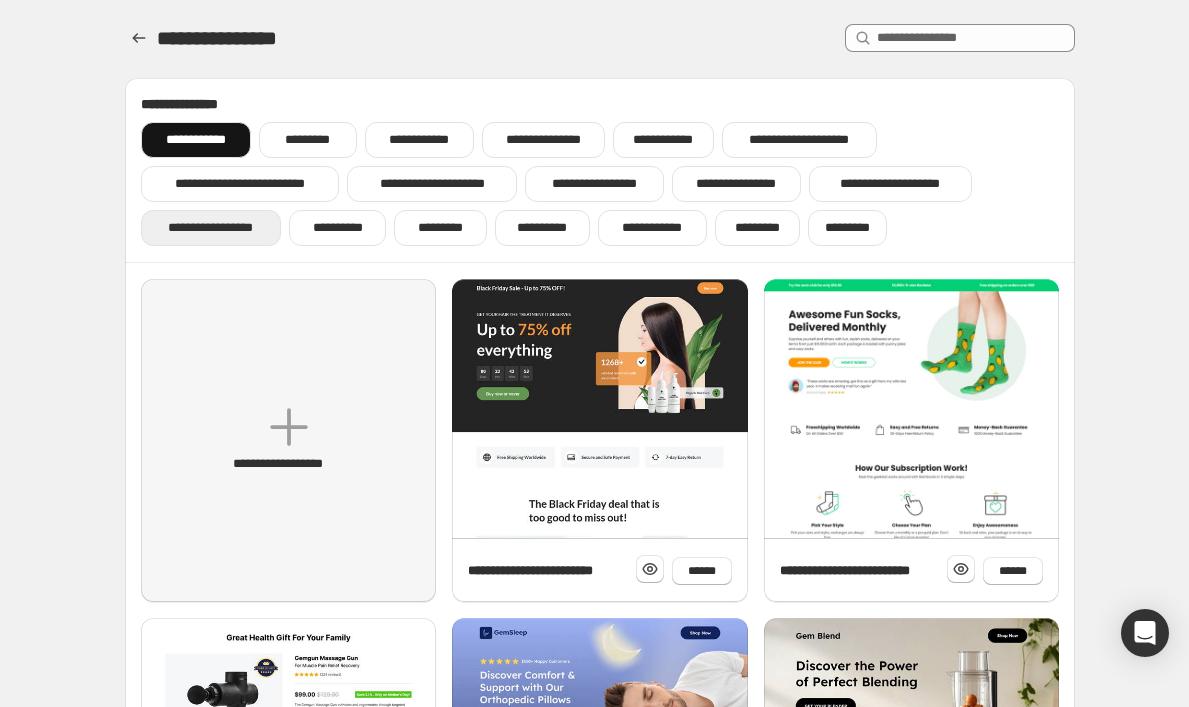 click on "**********" at bounding box center (211, 228) 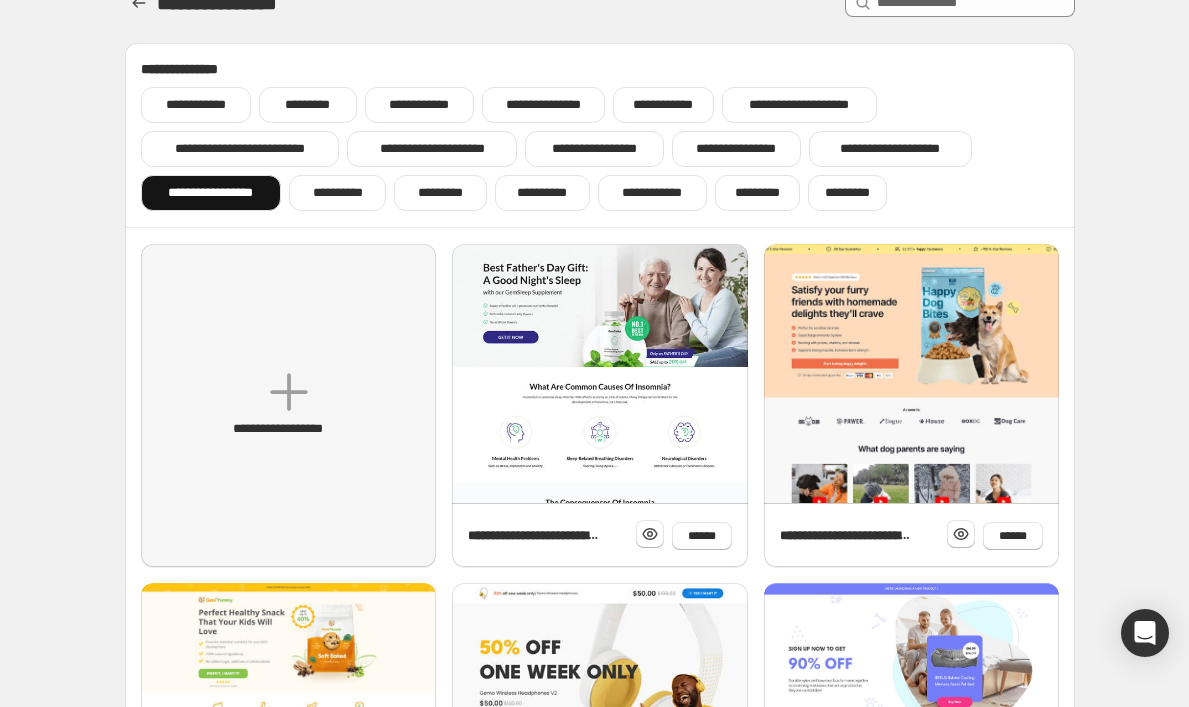 scroll, scrollTop: 31, scrollLeft: 0, axis: vertical 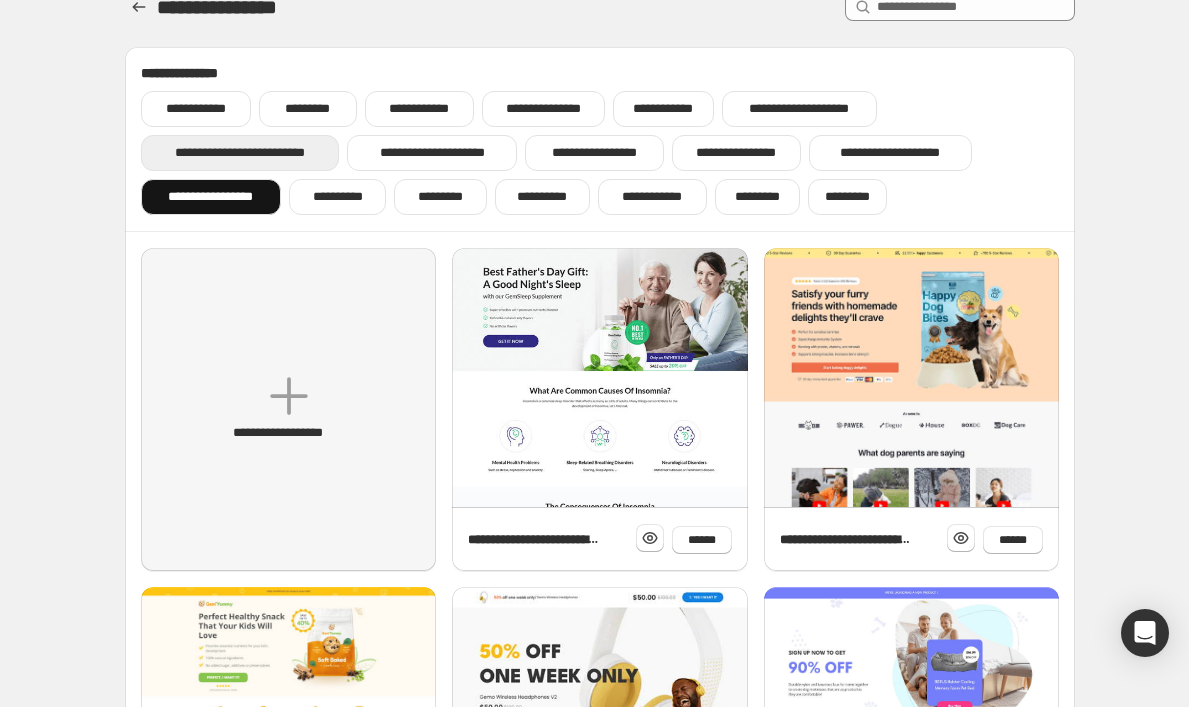 click on "**********" at bounding box center [240, 153] 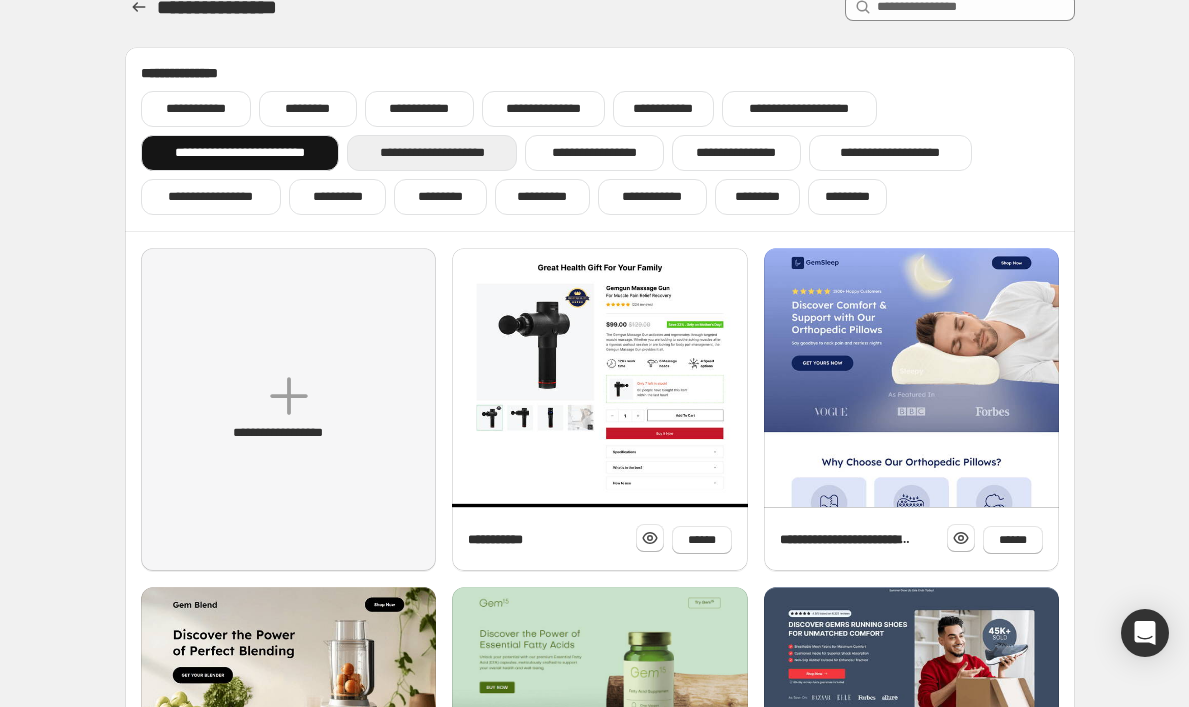 click on "**********" at bounding box center [432, 153] 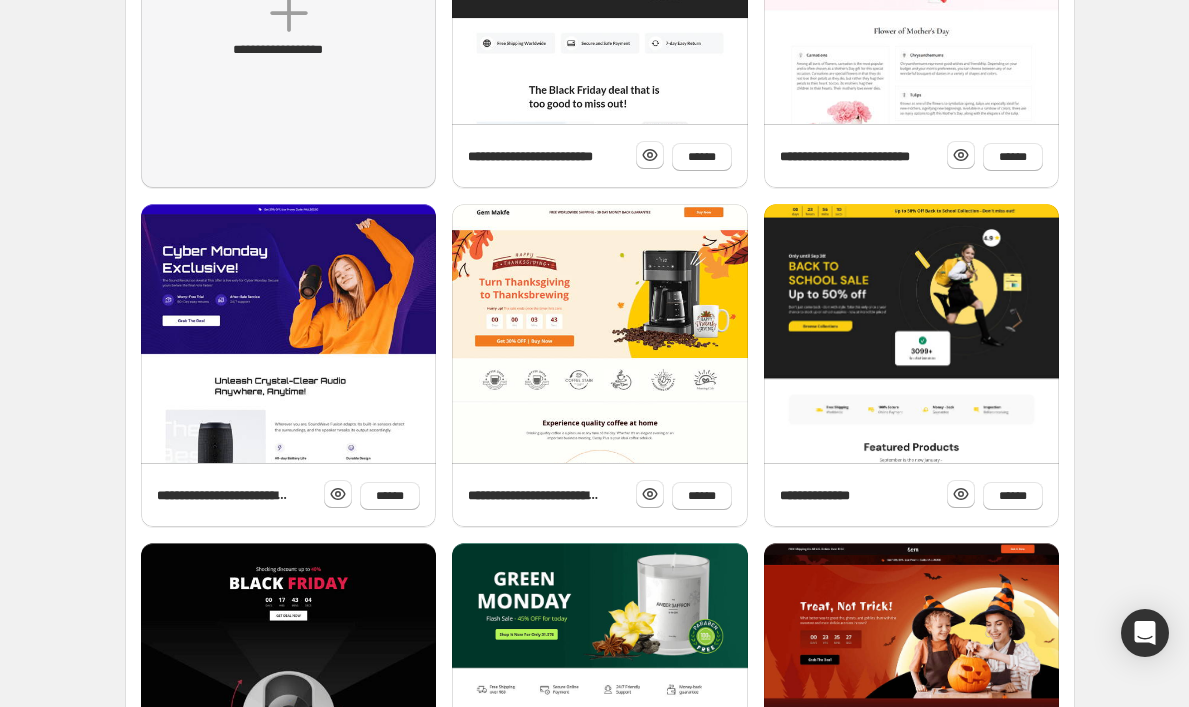 scroll, scrollTop: 7, scrollLeft: 0, axis: vertical 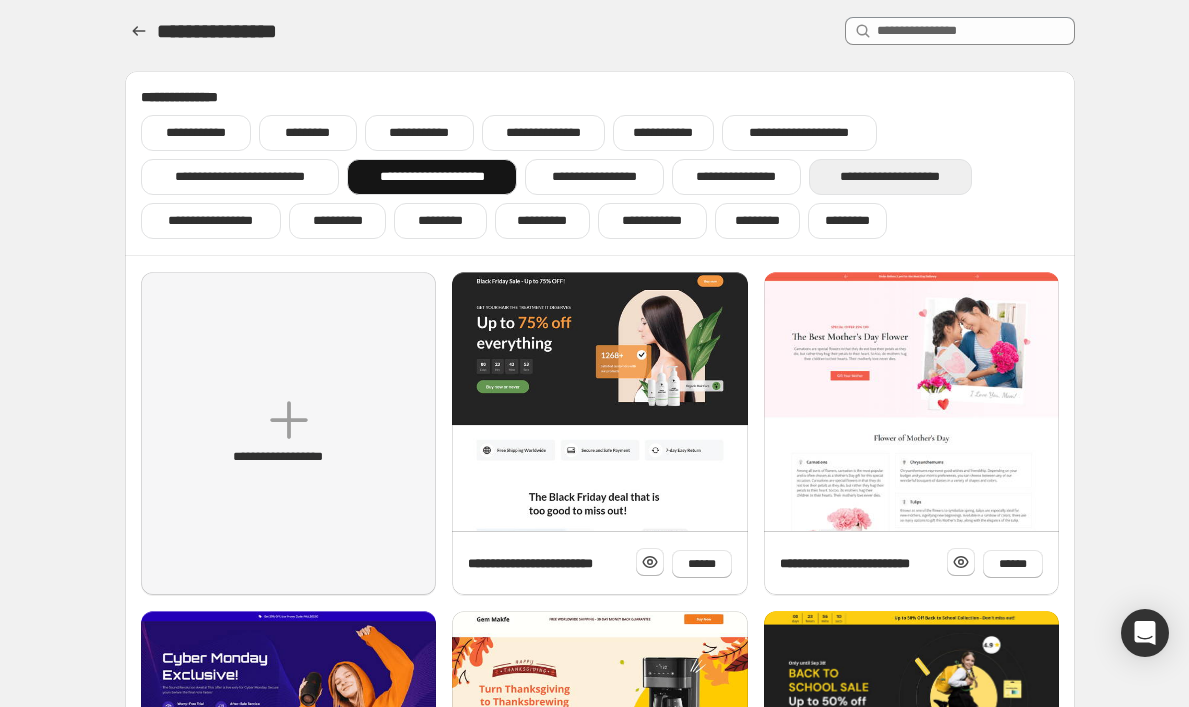 click on "**********" at bounding box center (890, 177) 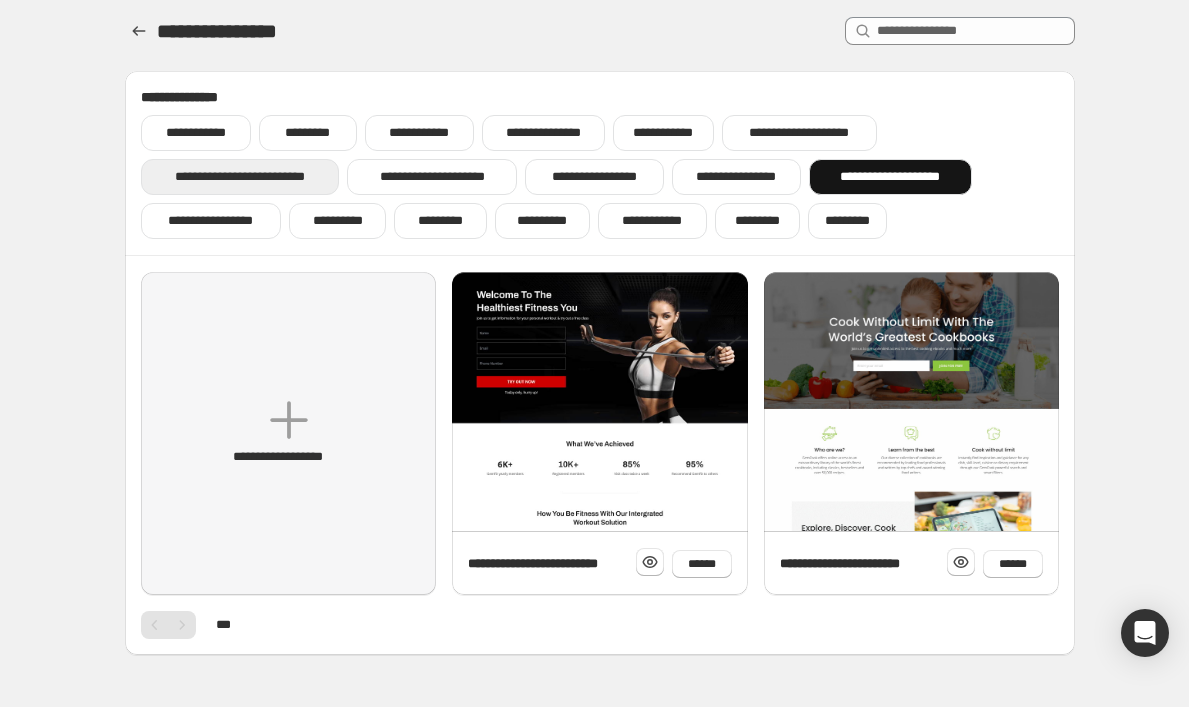 click on "**********" at bounding box center [240, 177] 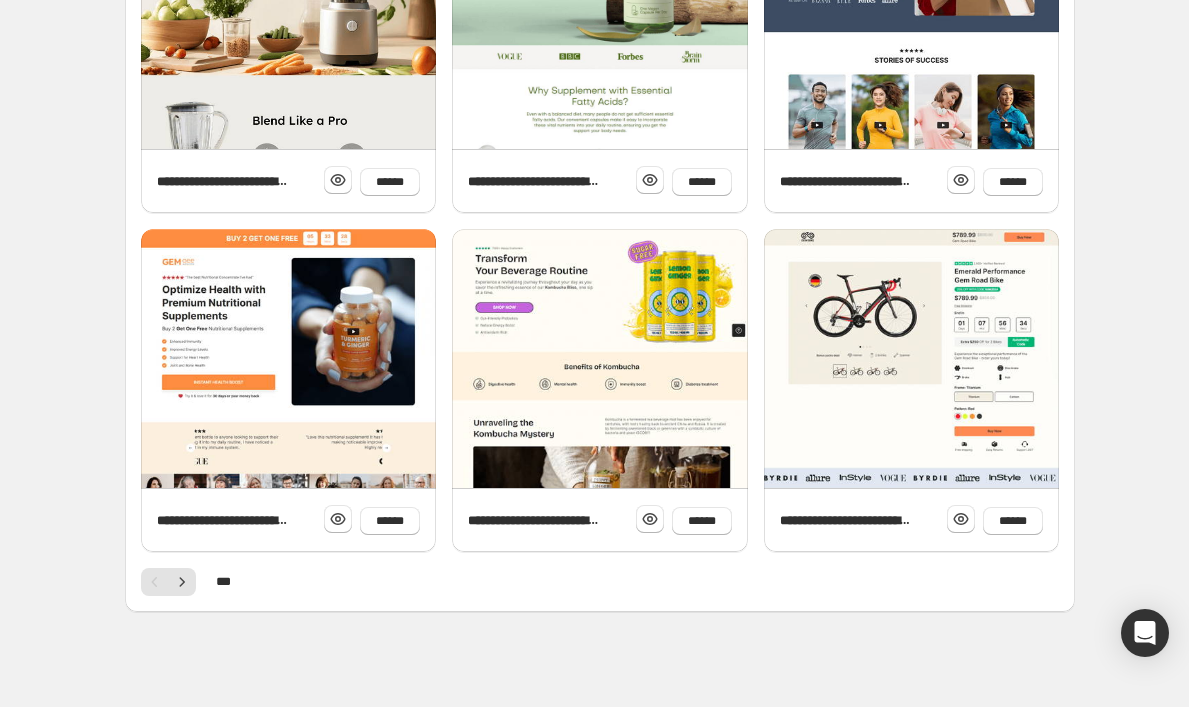 scroll, scrollTop: 733, scrollLeft: 0, axis: vertical 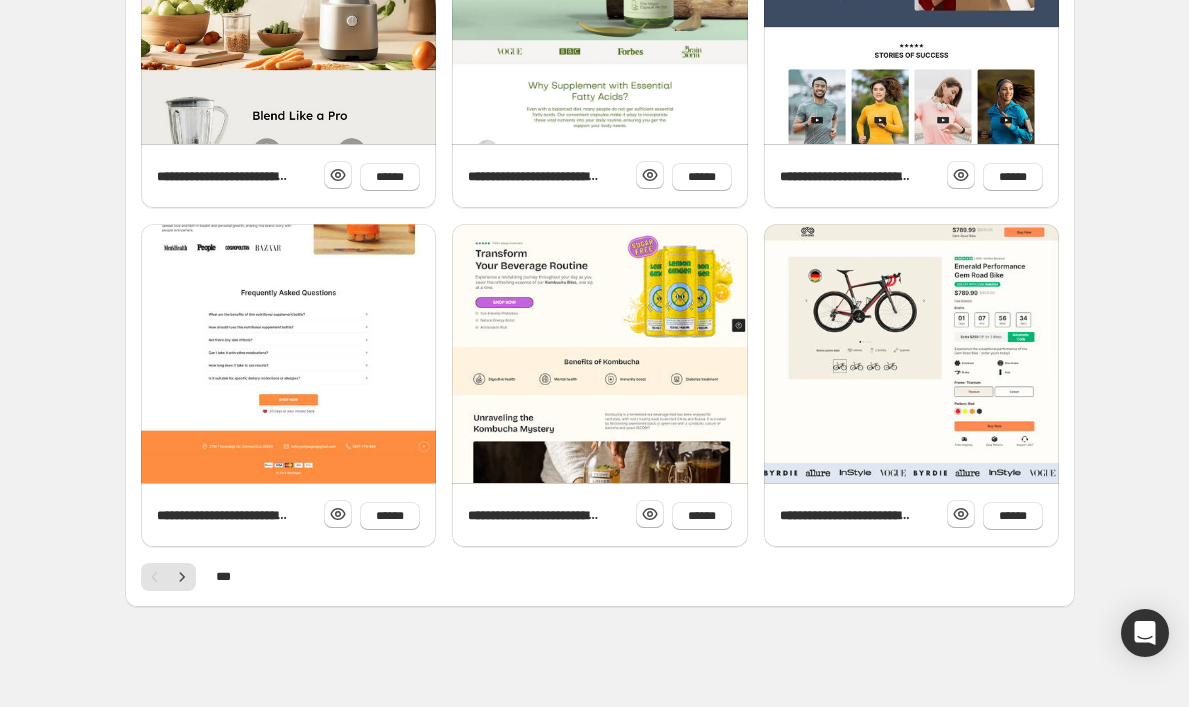 click at bounding box center [288, -502] 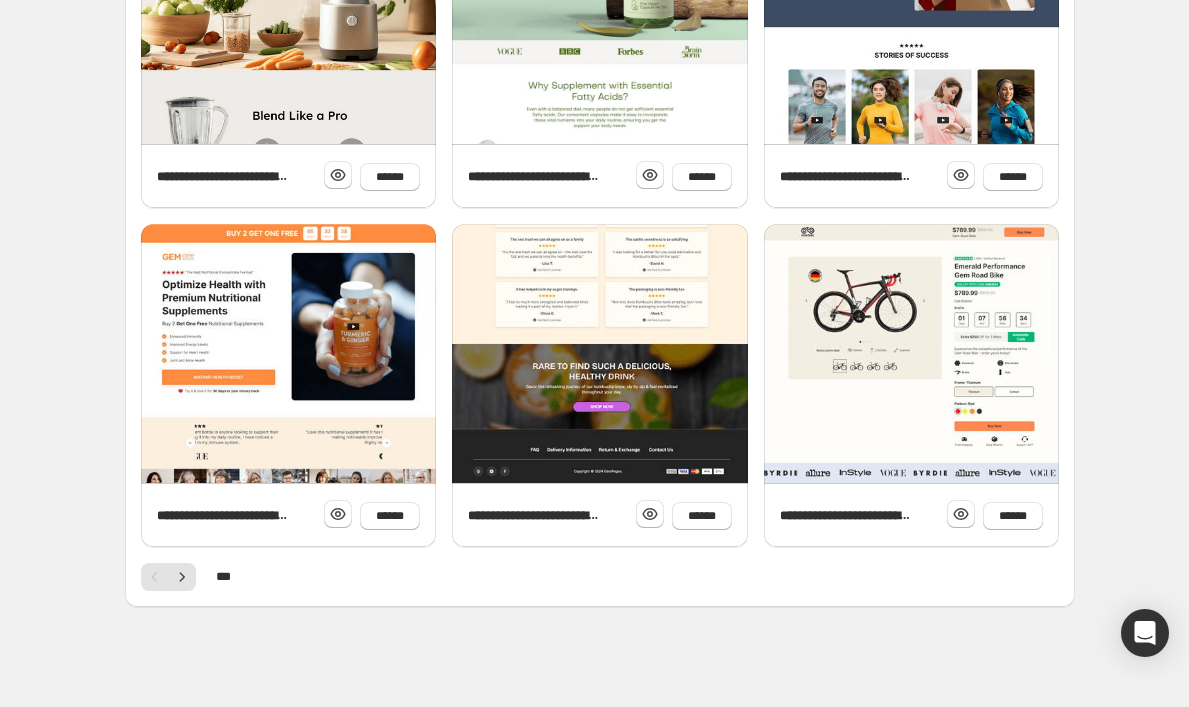 click at bounding box center [599, -575] 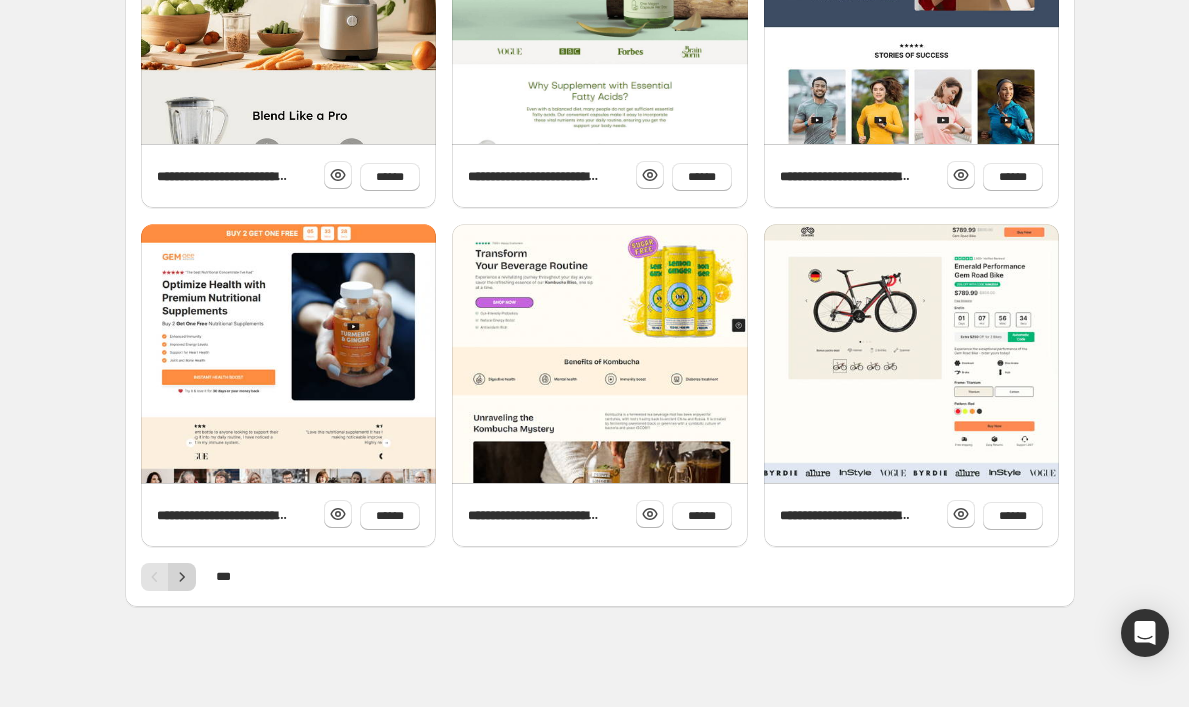 click 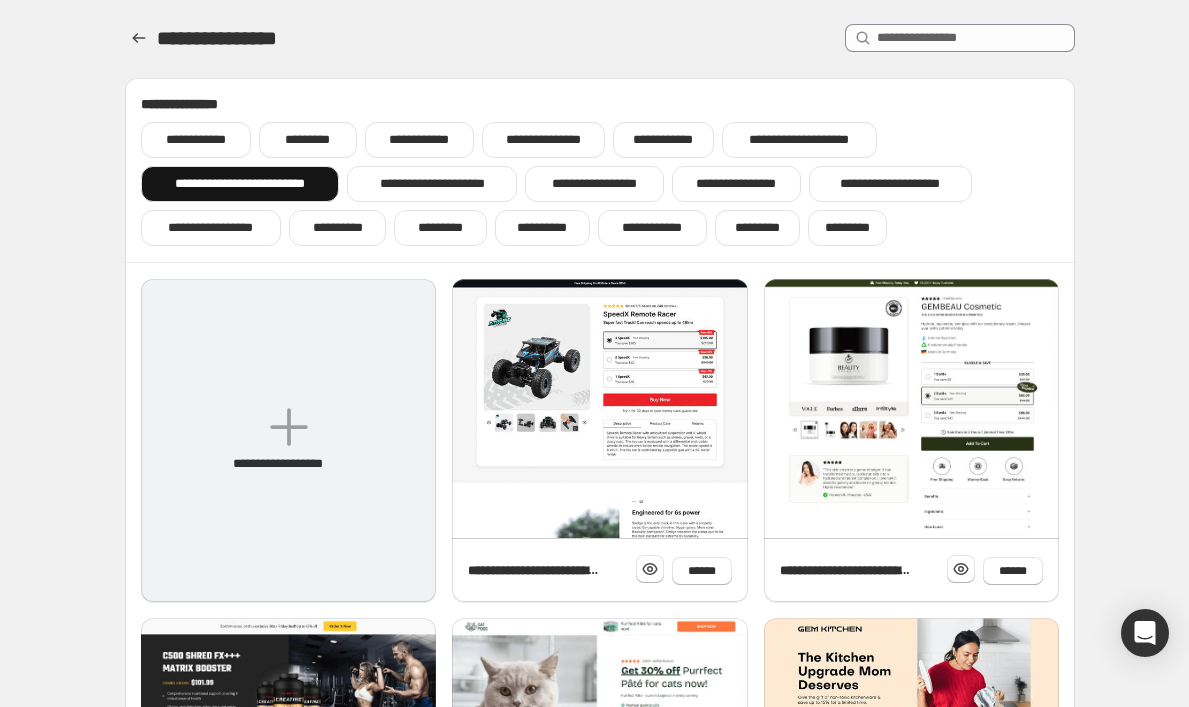scroll, scrollTop: 373, scrollLeft: 0, axis: vertical 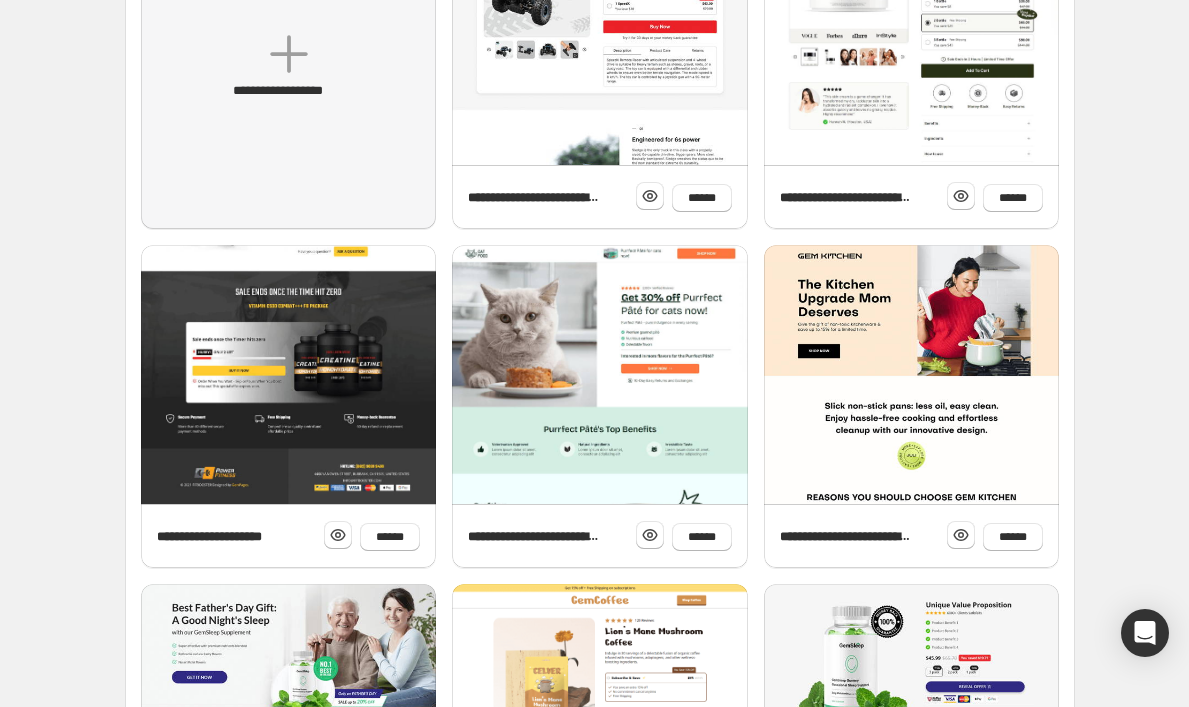 click at bounding box center [288, -166] 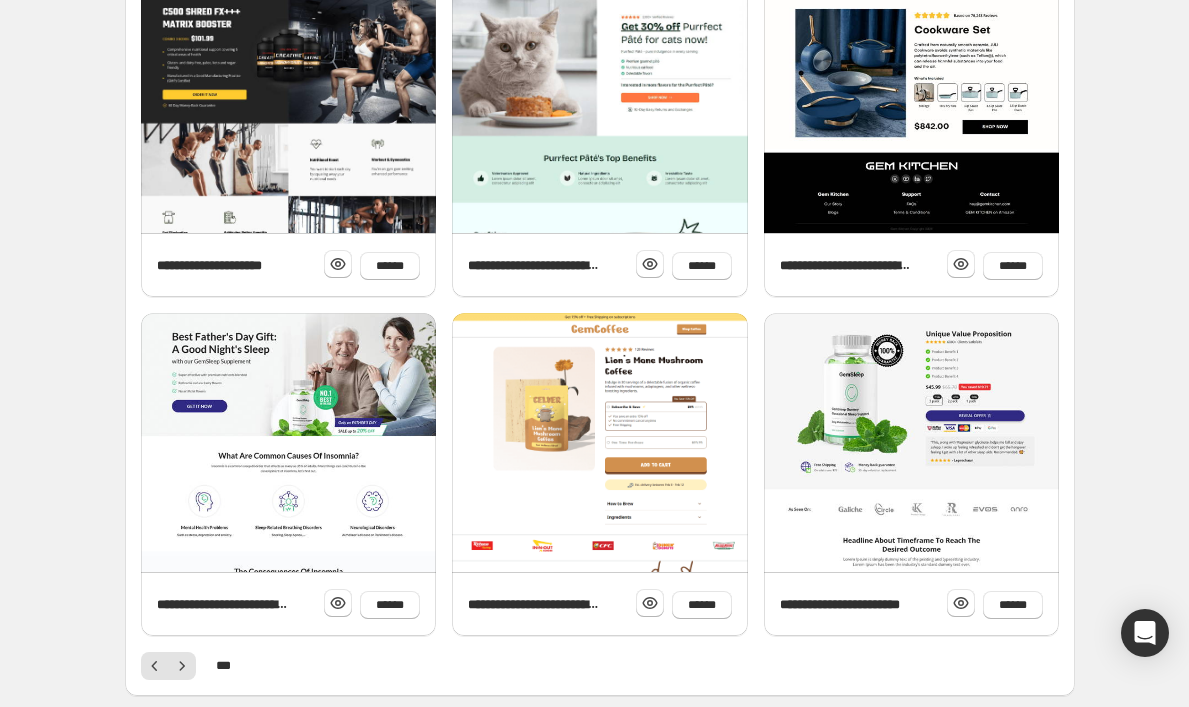 scroll, scrollTop: 733, scrollLeft: 0, axis: vertical 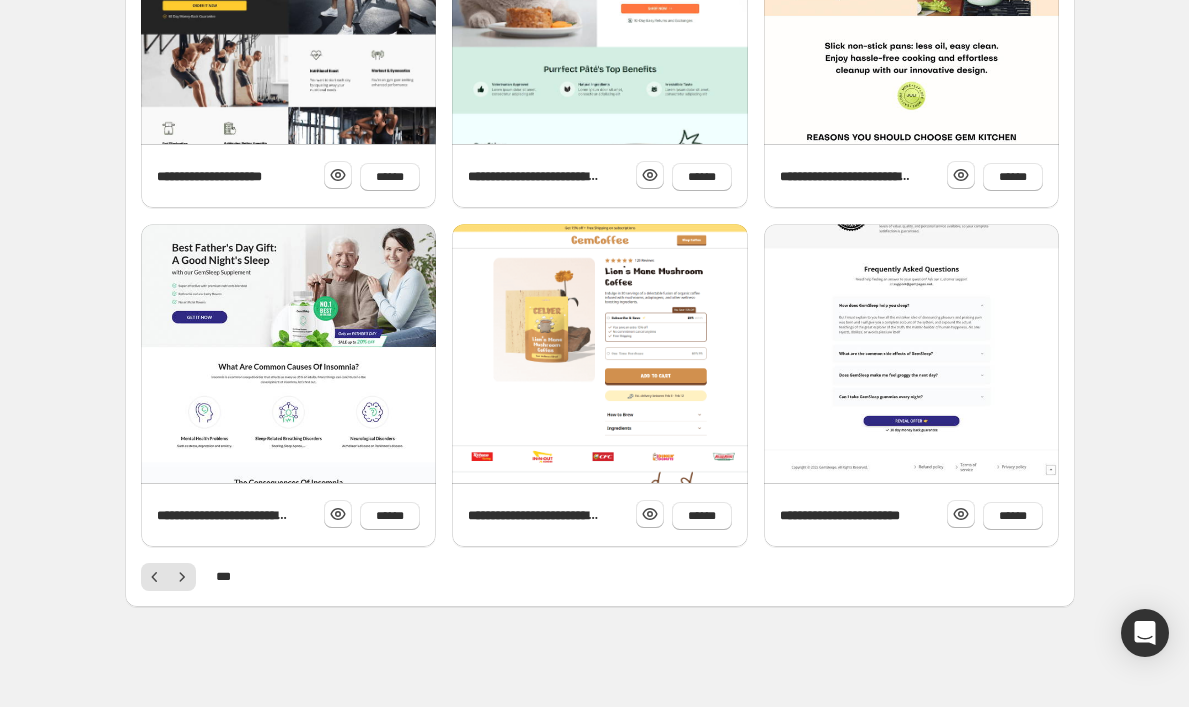 click at bounding box center (911, -346) 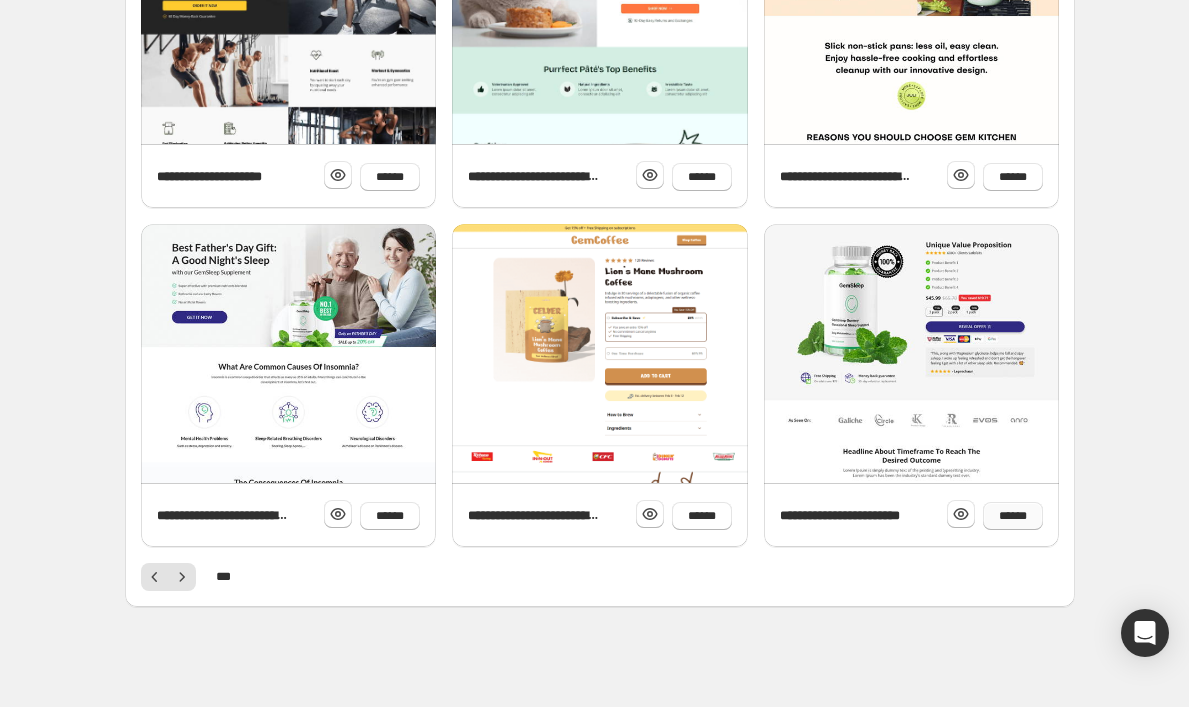 click on "******" at bounding box center (1013, 516) 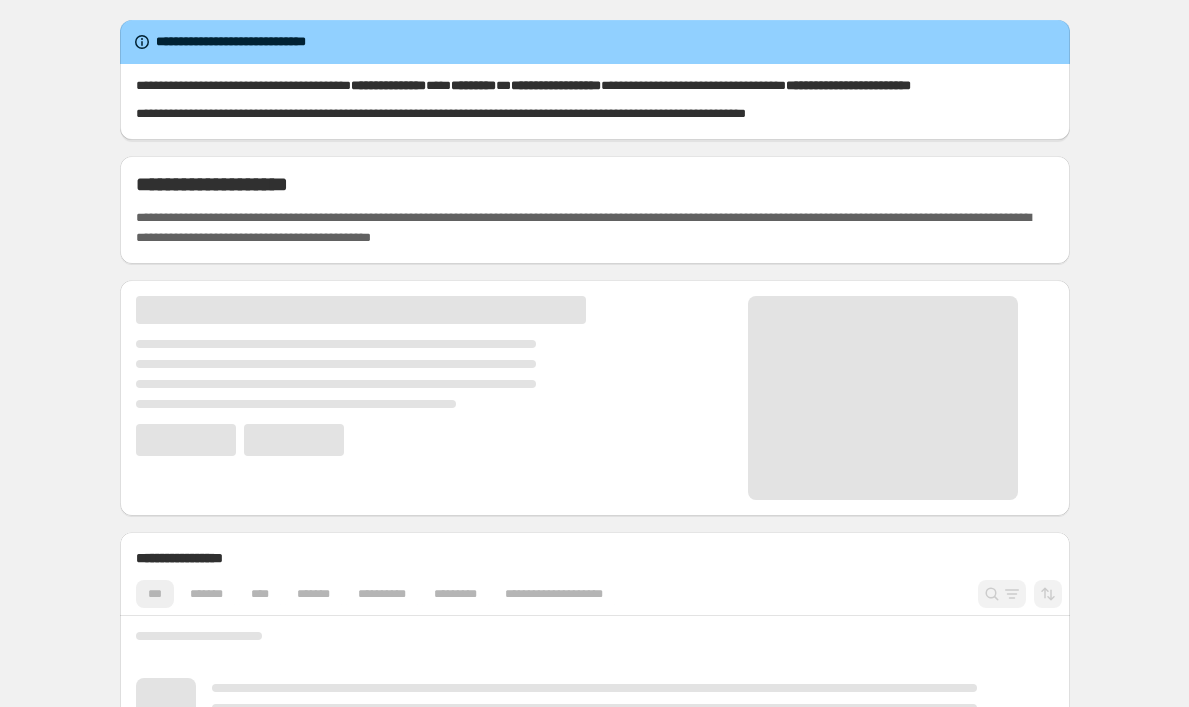 scroll, scrollTop: 0, scrollLeft: 0, axis: both 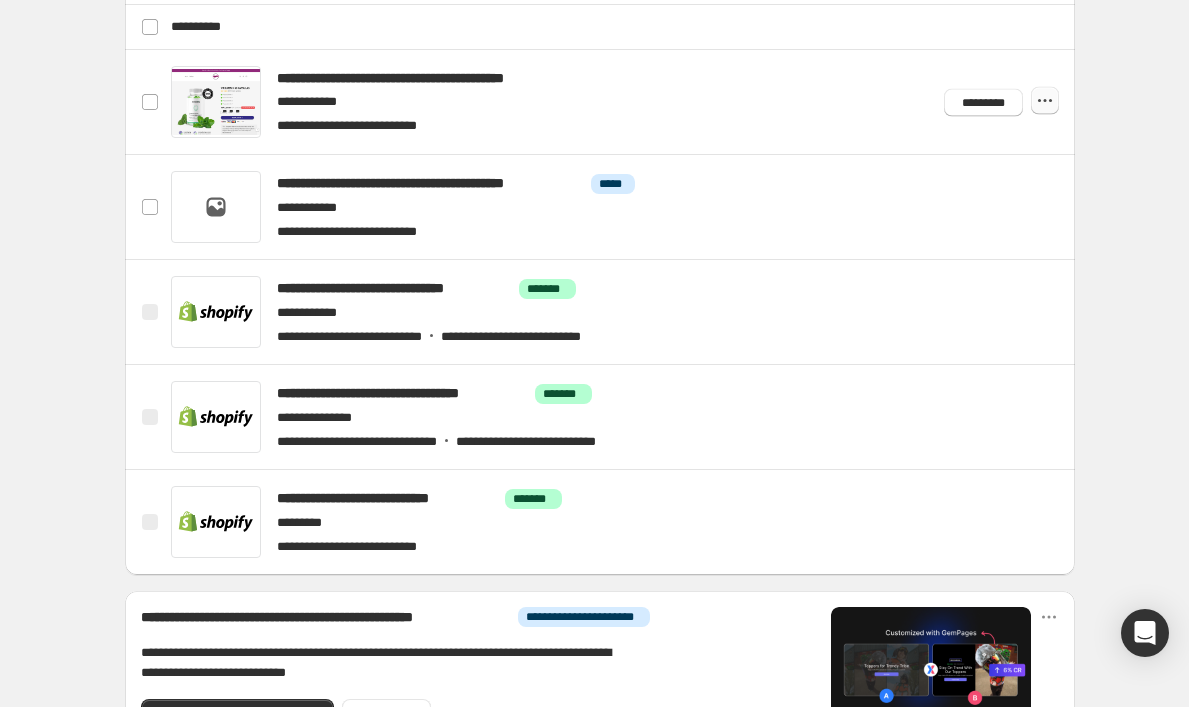 click on "*********" at bounding box center (997, 98) 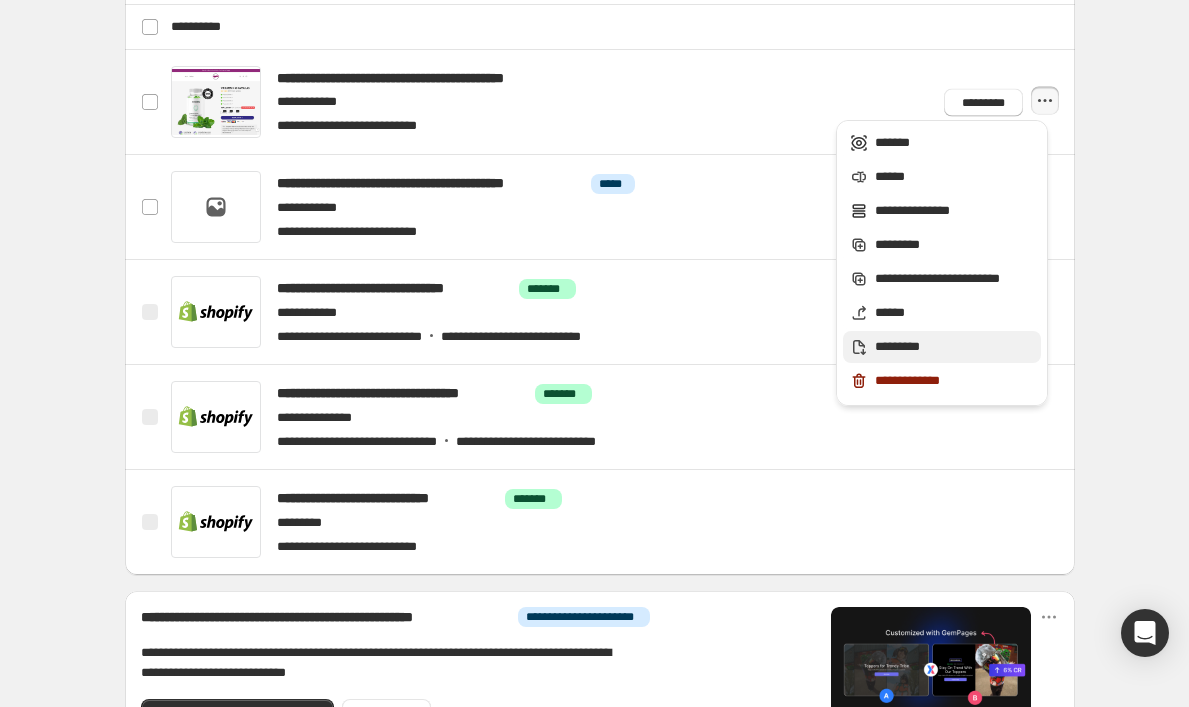click on "*********" at bounding box center (955, 347) 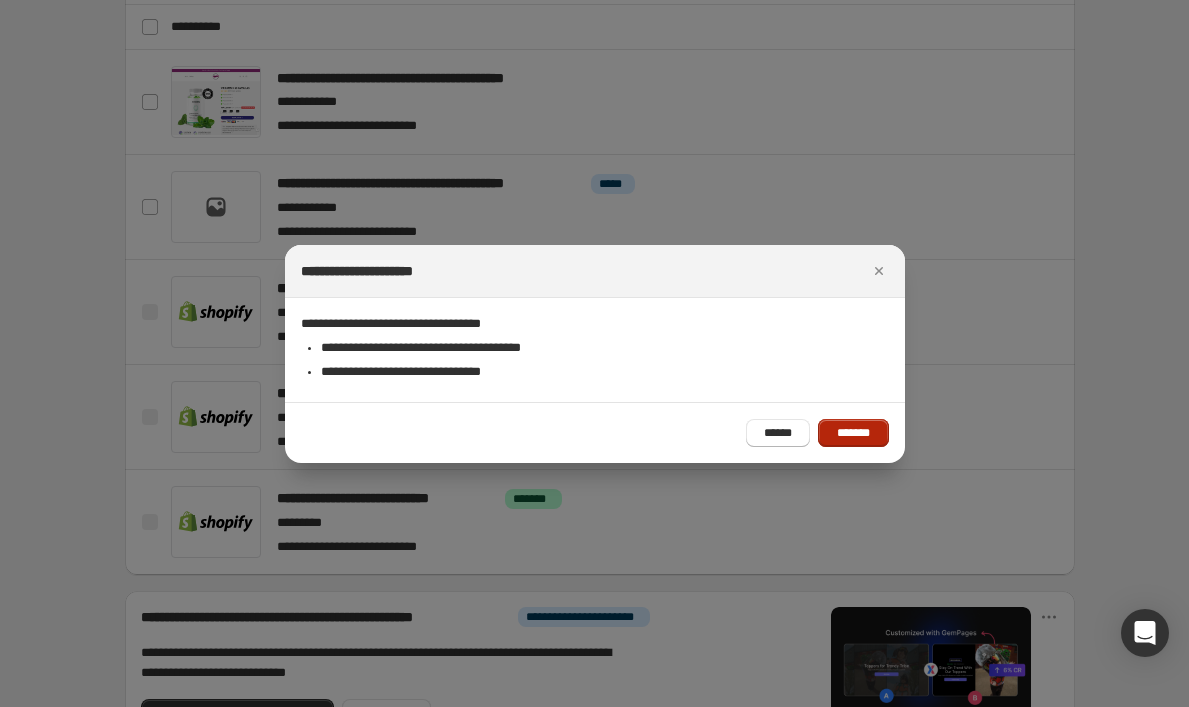 click on "*******" at bounding box center (853, 433) 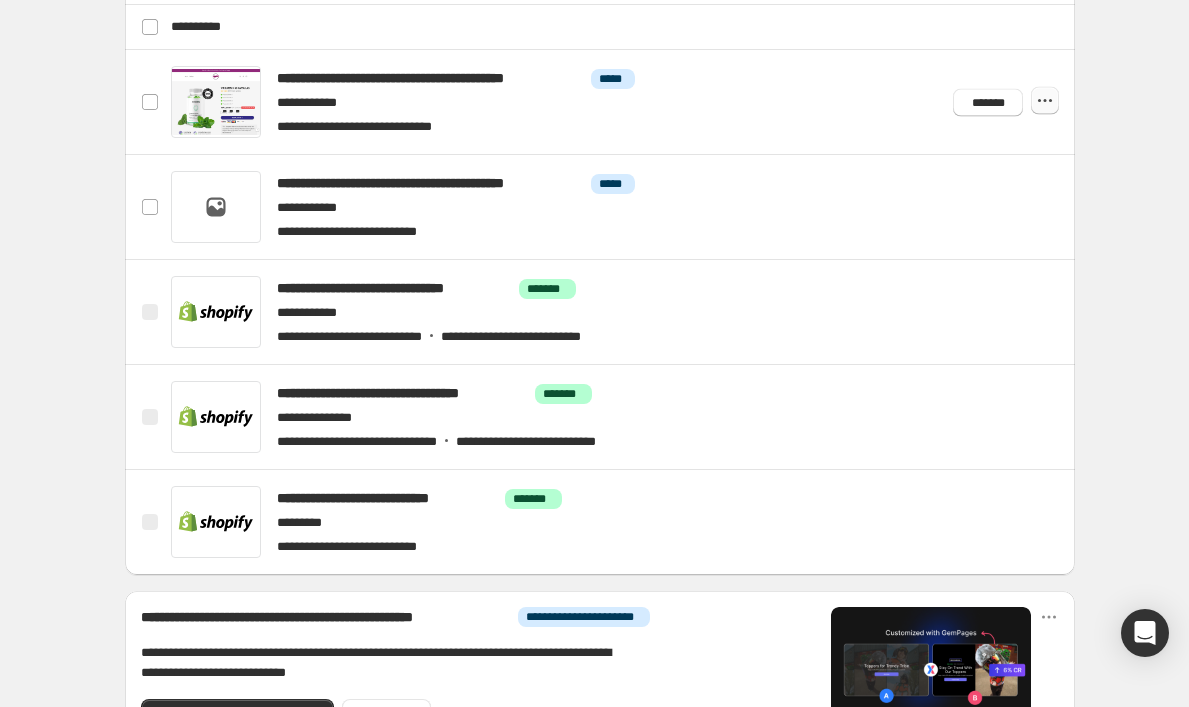 click 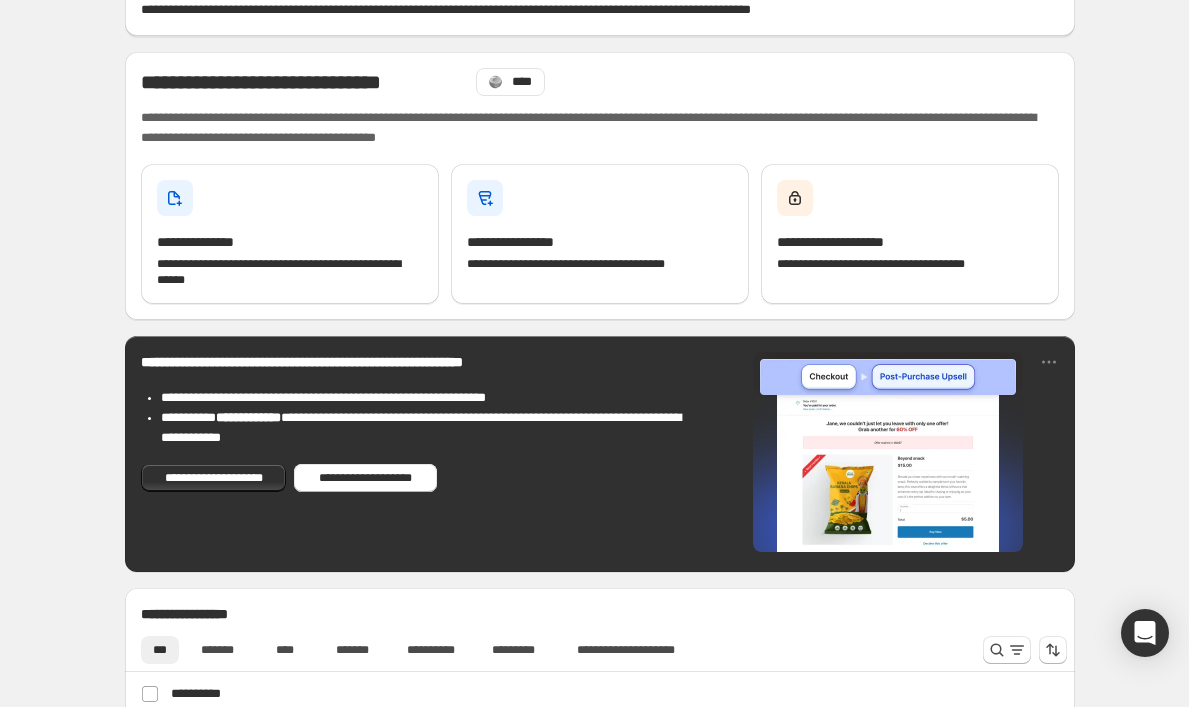 scroll, scrollTop: 538, scrollLeft: 0, axis: vertical 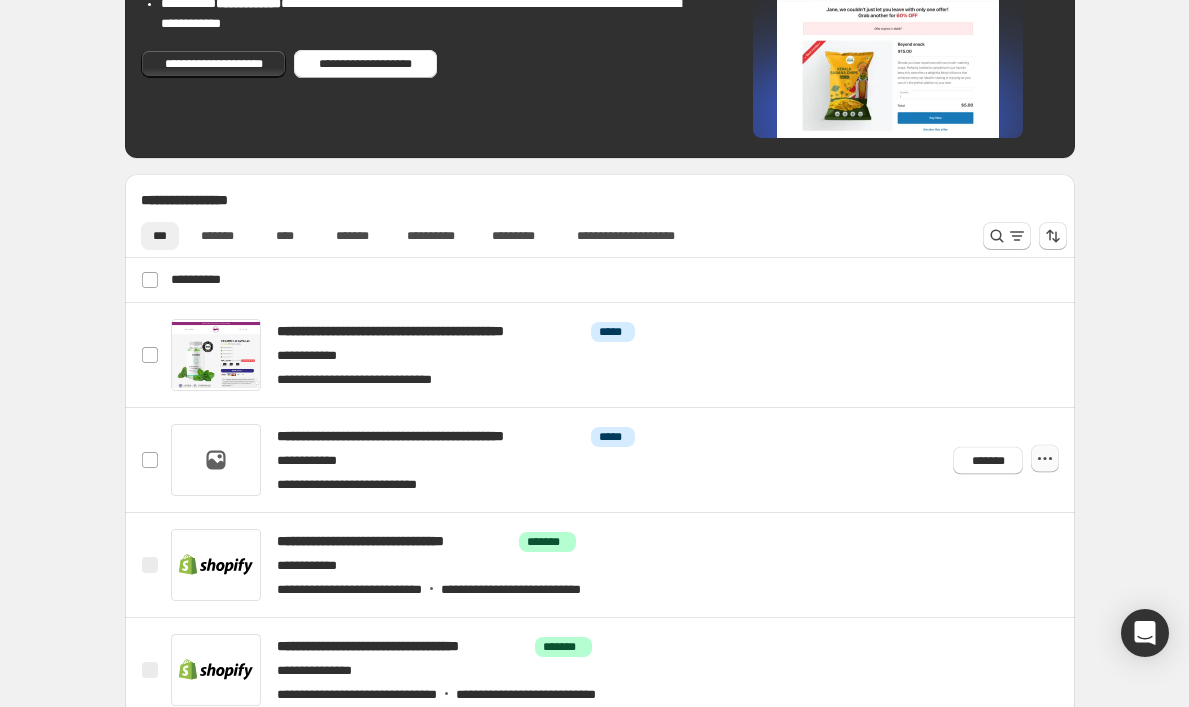 click 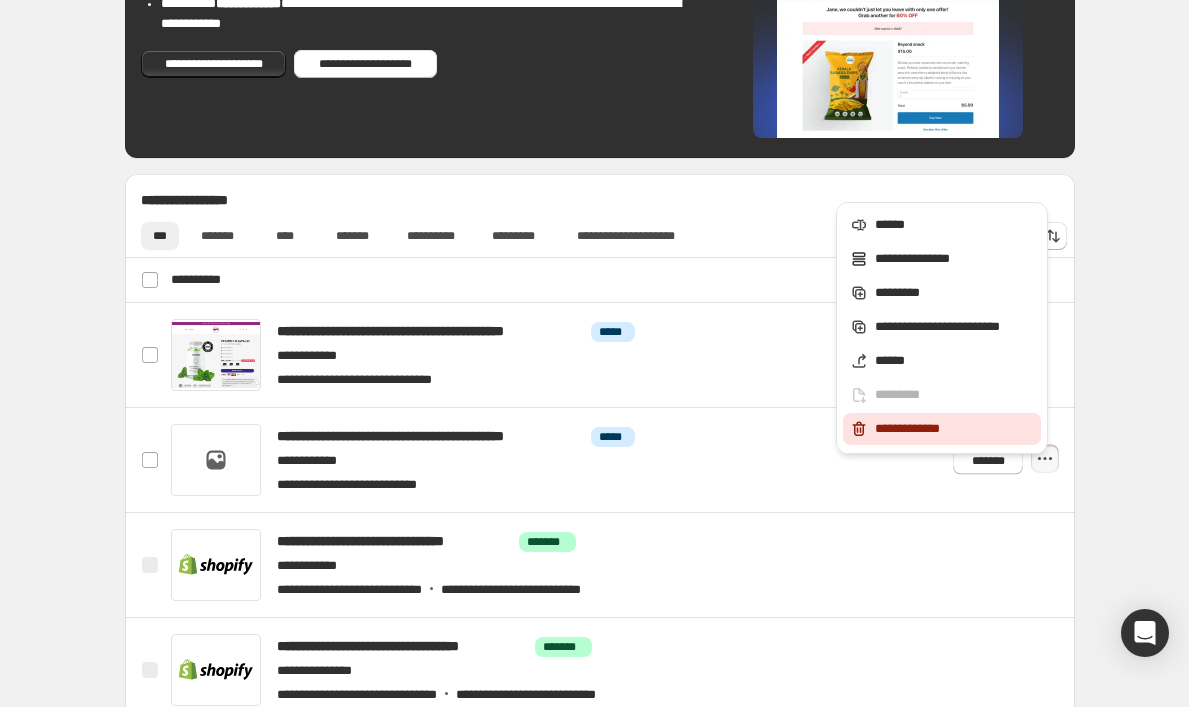 click on "**********" at bounding box center [955, 429] 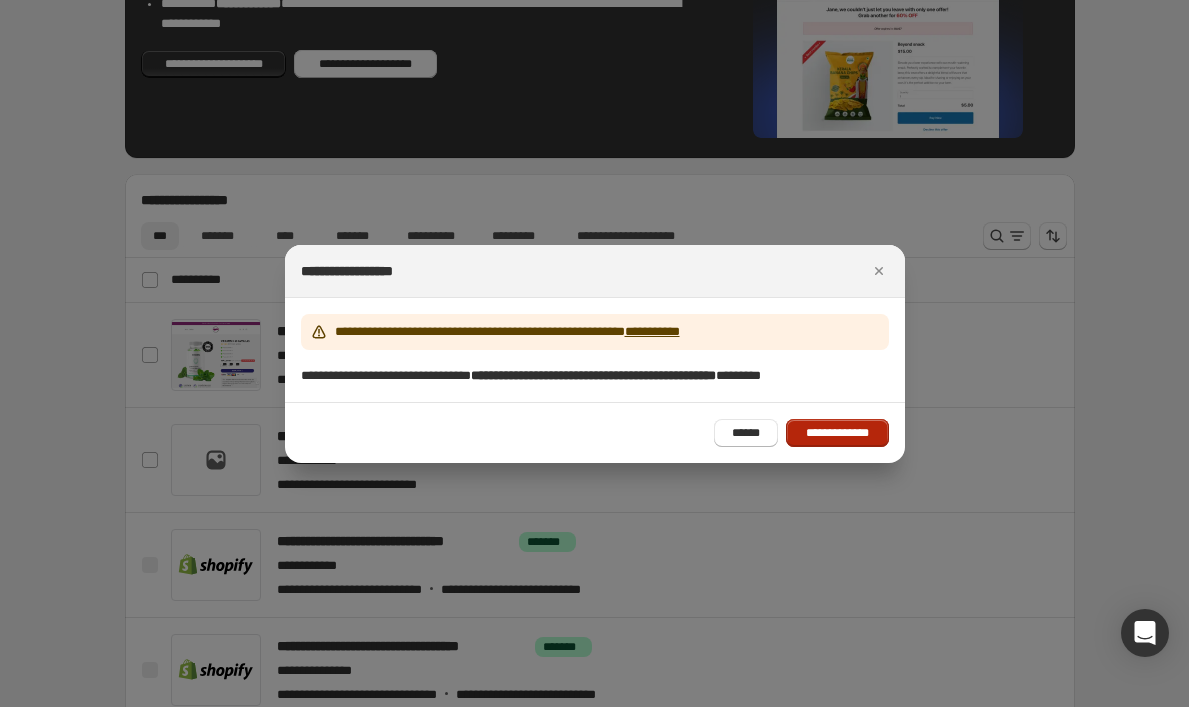 click on "**********" at bounding box center [837, 433] 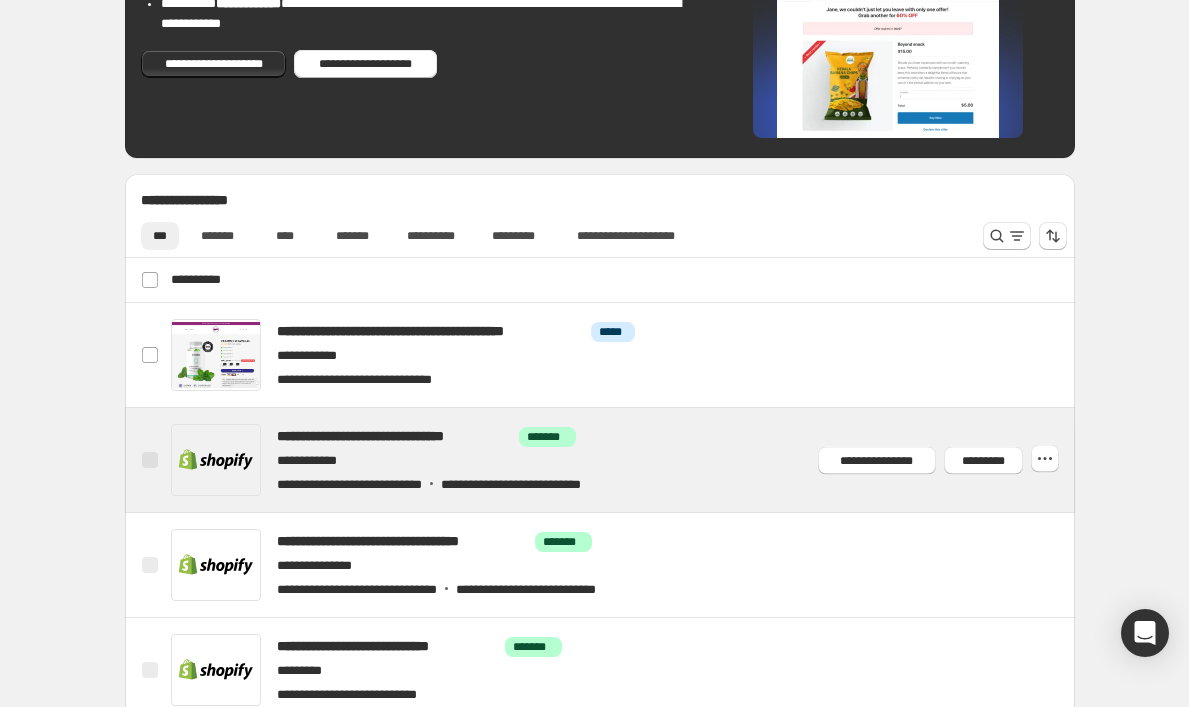 scroll, scrollTop: 678, scrollLeft: 0, axis: vertical 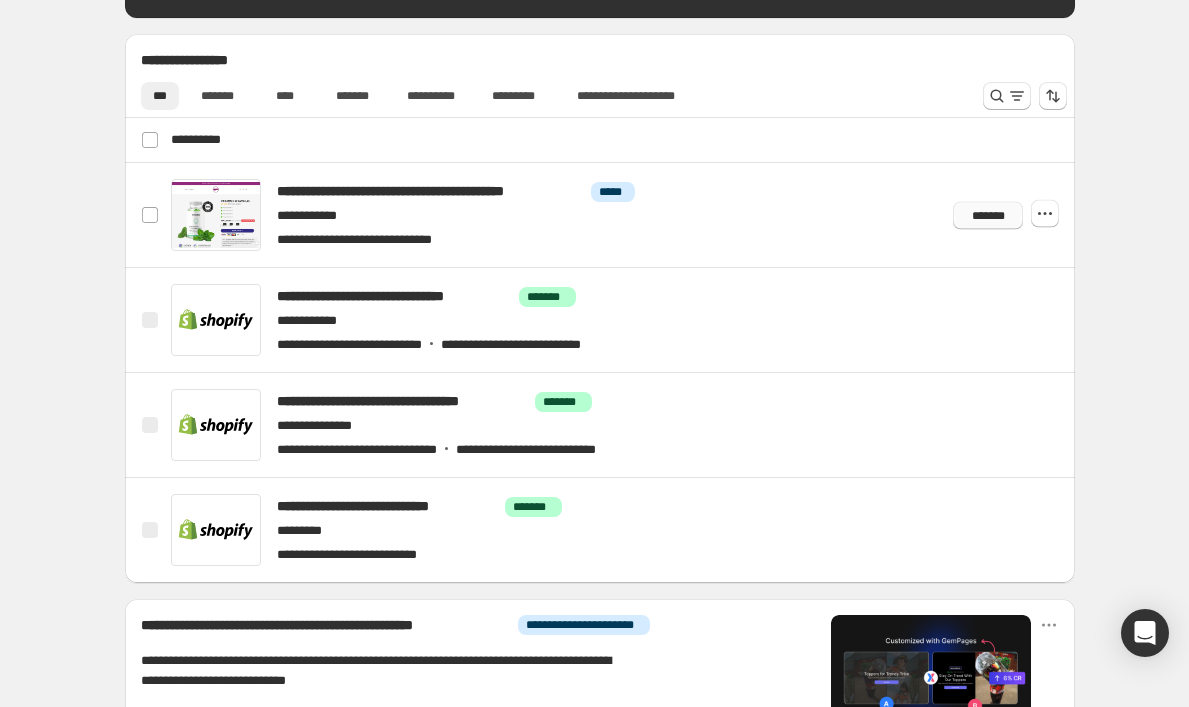 click on "*******" at bounding box center [988, 215] 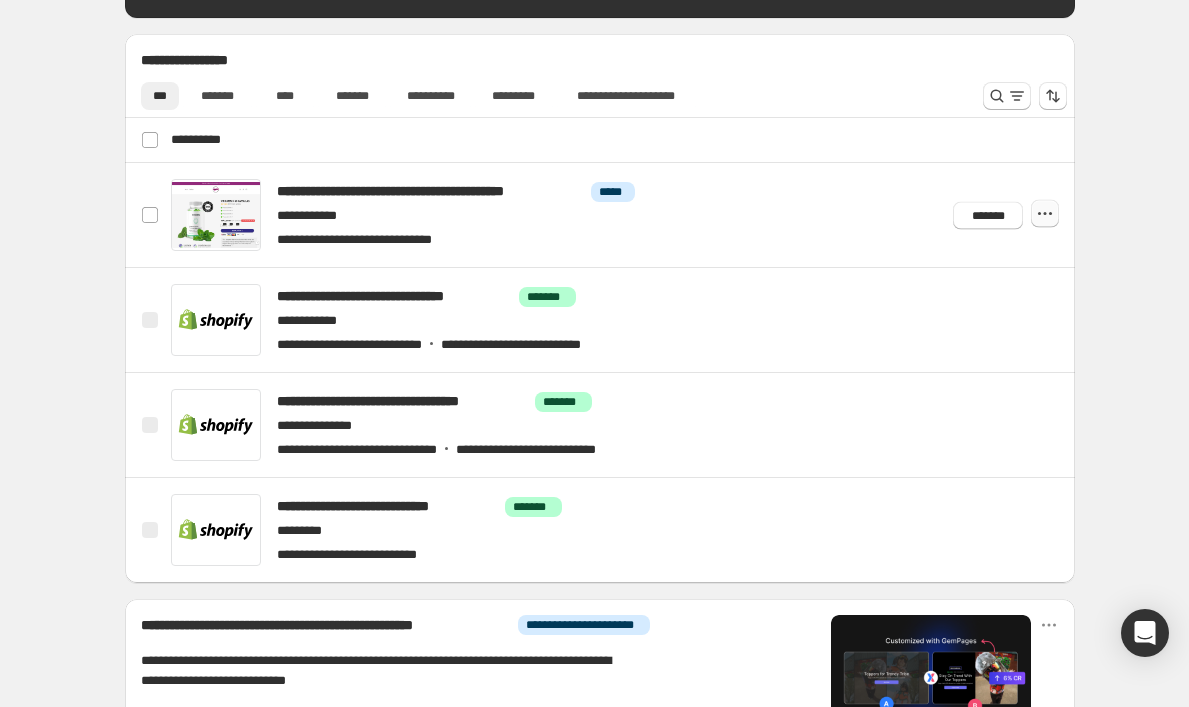 click 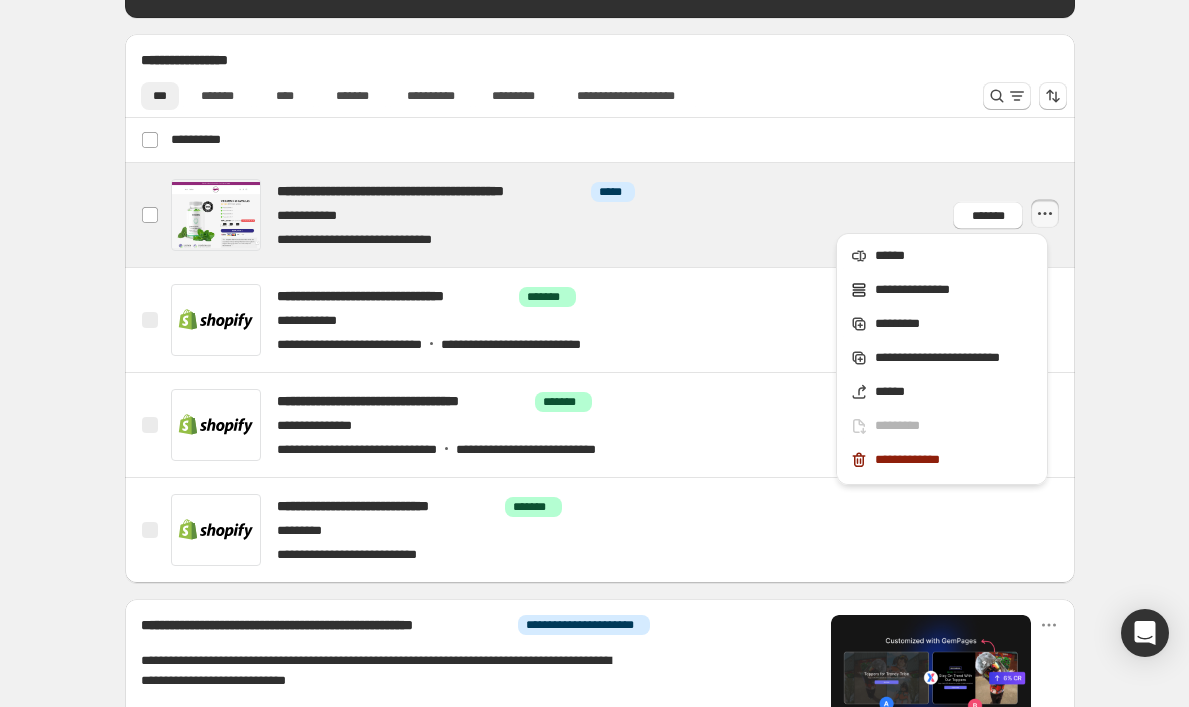 click at bounding box center (624, 215) 